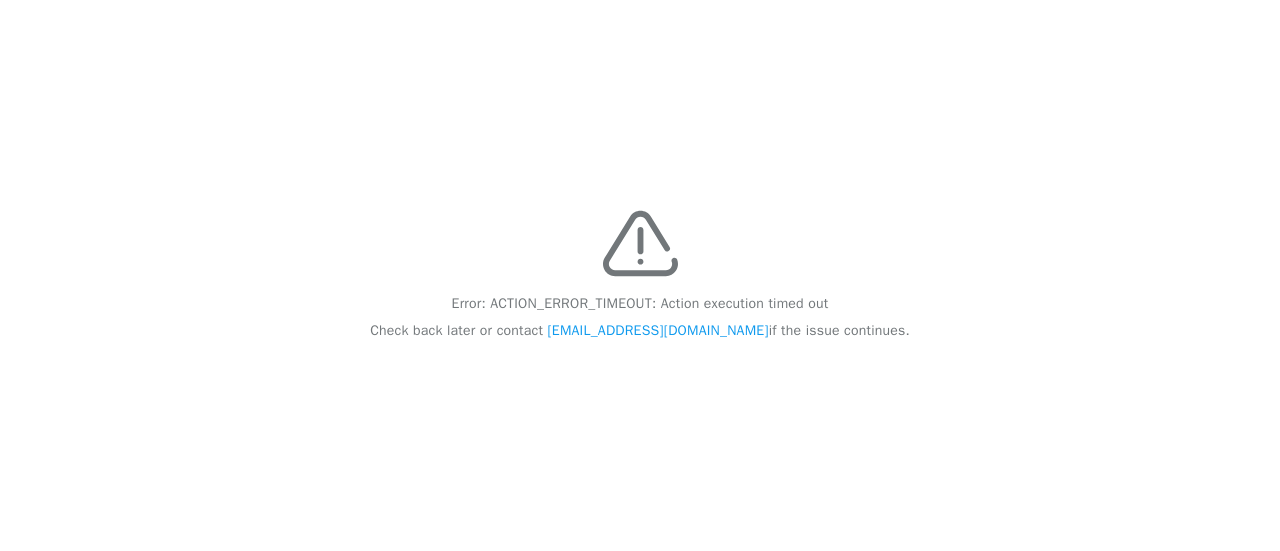scroll, scrollTop: 0, scrollLeft: 0, axis: both 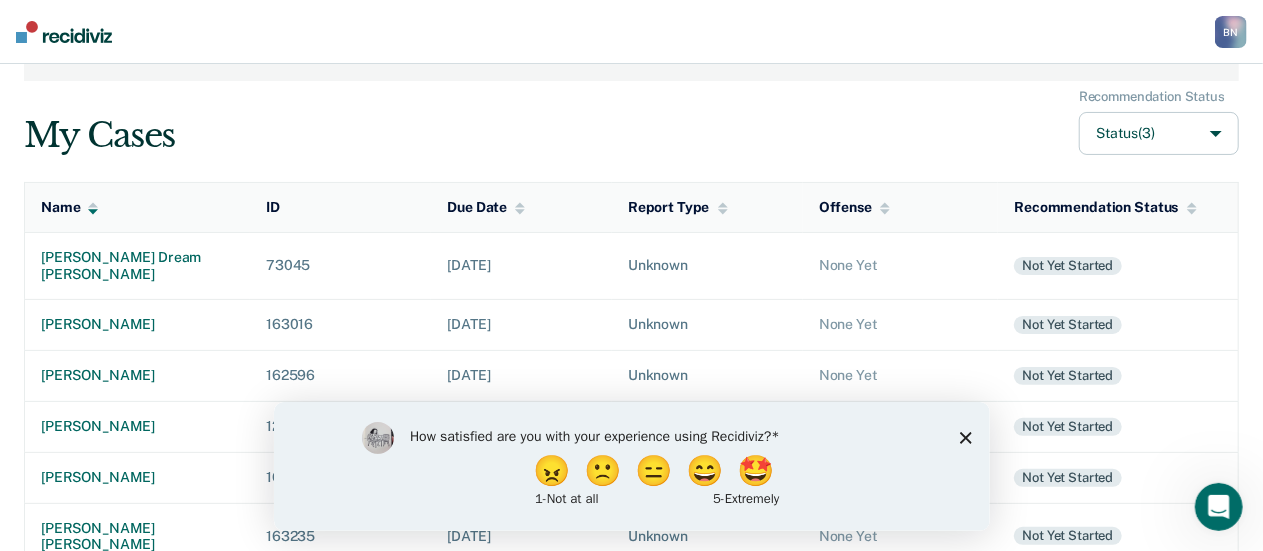 click 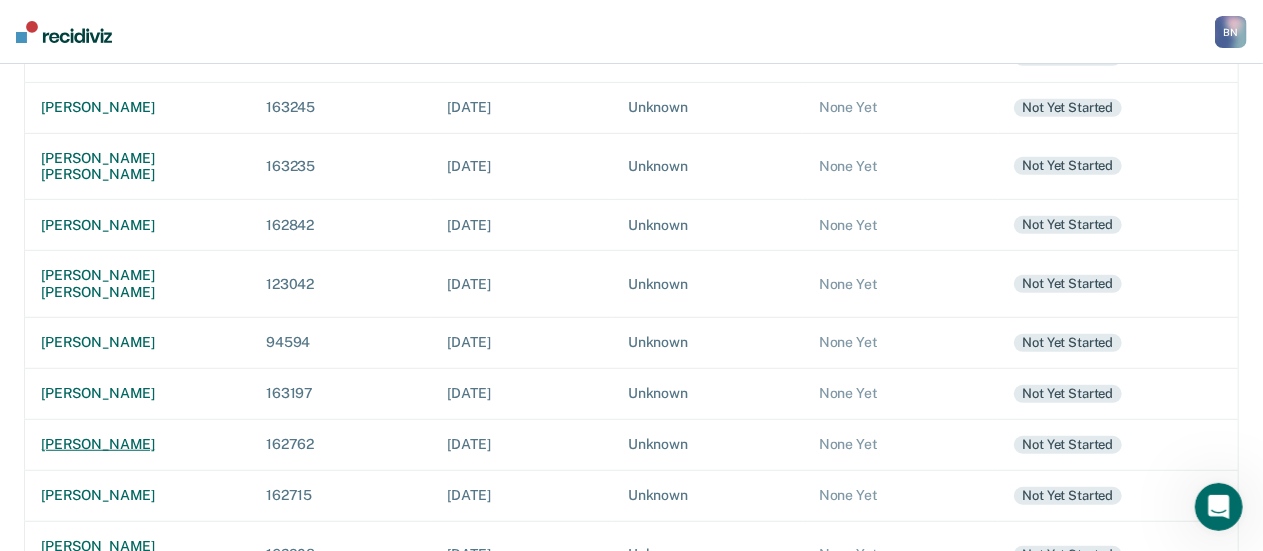 scroll, scrollTop: 500, scrollLeft: 0, axis: vertical 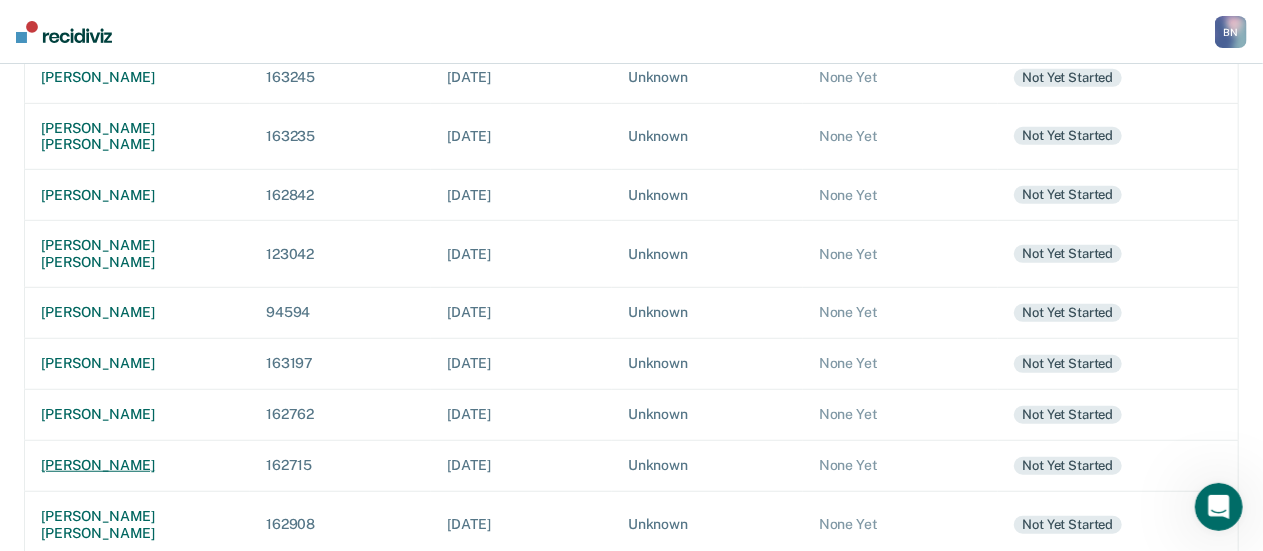 click on "[PERSON_NAME]" at bounding box center (137, 465) 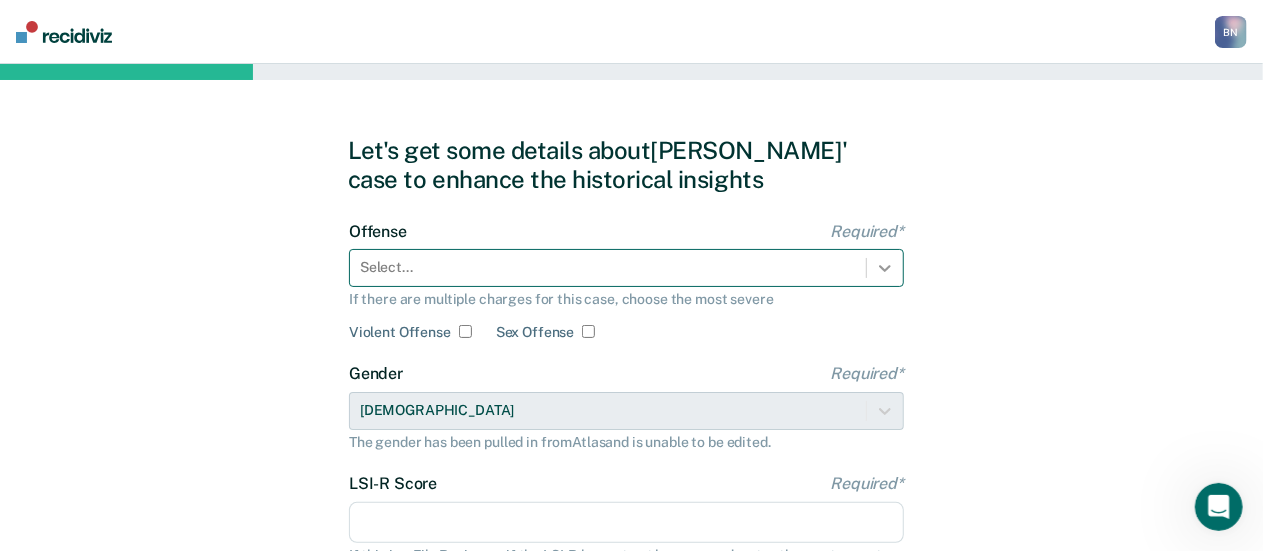 click at bounding box center (885, 268) 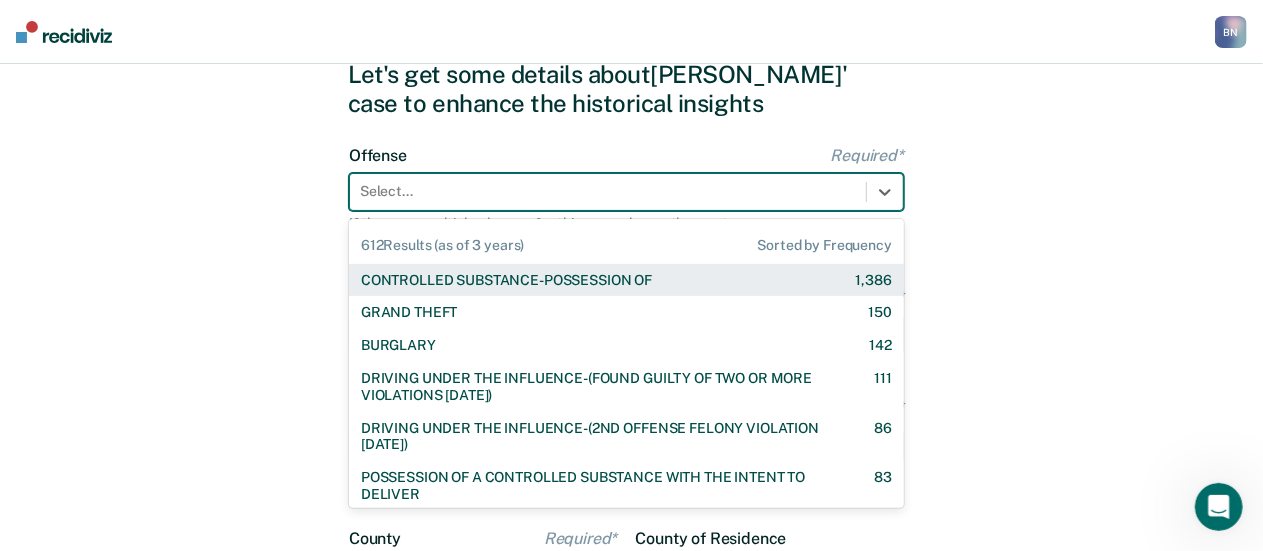 scroll, scrollTop: 92, scrollLeft: 0, axis: vertical 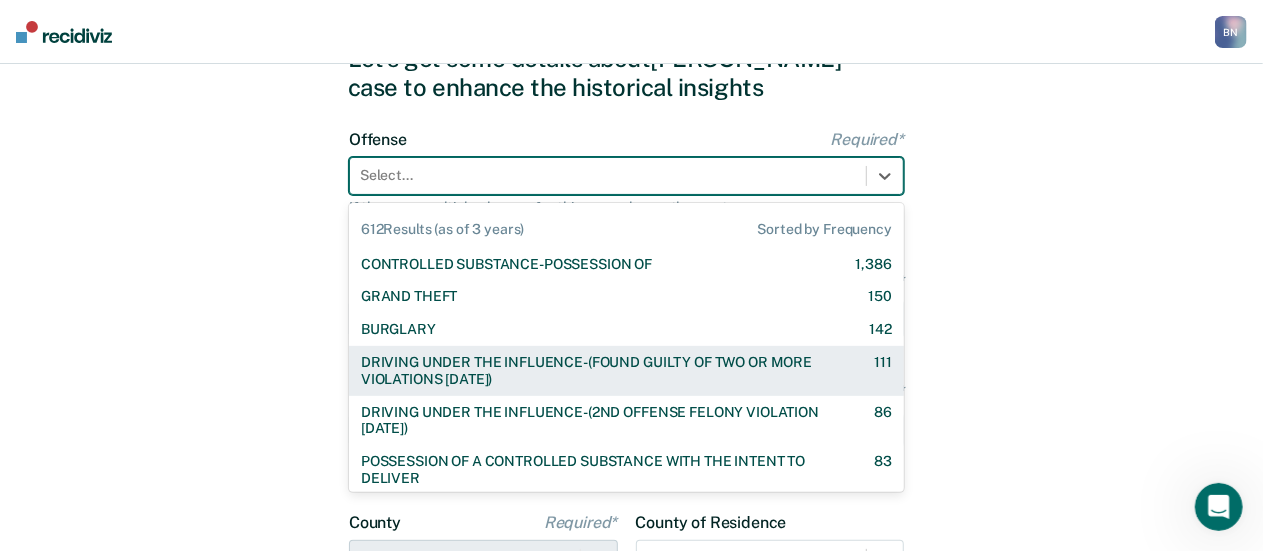 click on "DRIVING UNDER THE INFLUENCE-(FOUND GUILTY OF TWO OR MORE VIOLATIONS WITHIN 10 YEARS)" at bounding box center [600, 371] 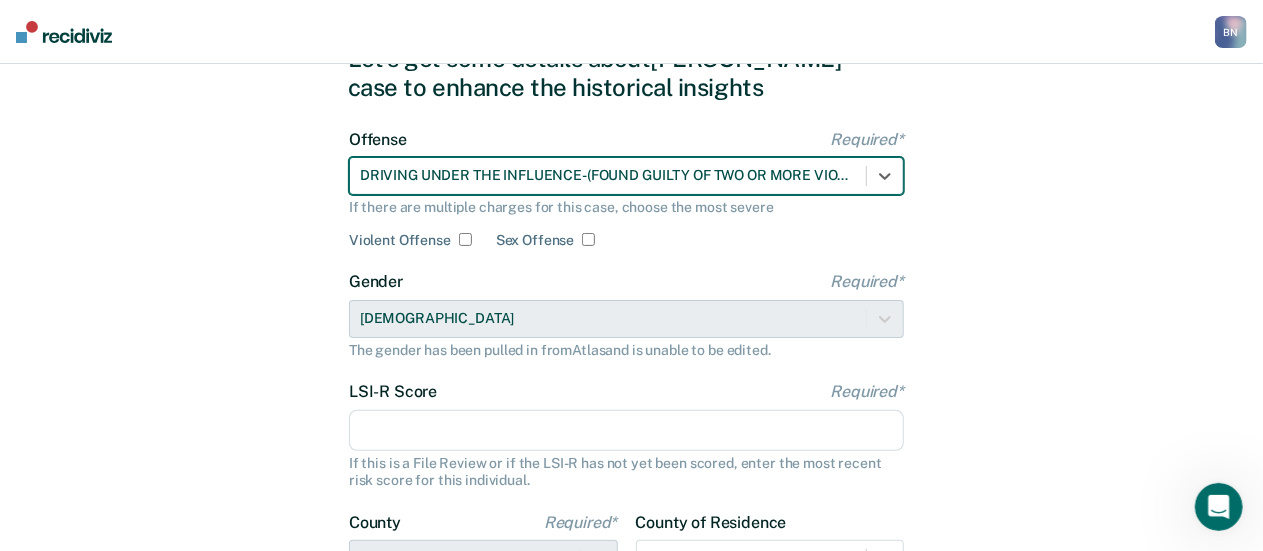 click on "LSI-R Score  Required*" at bounding box center (626, 431) 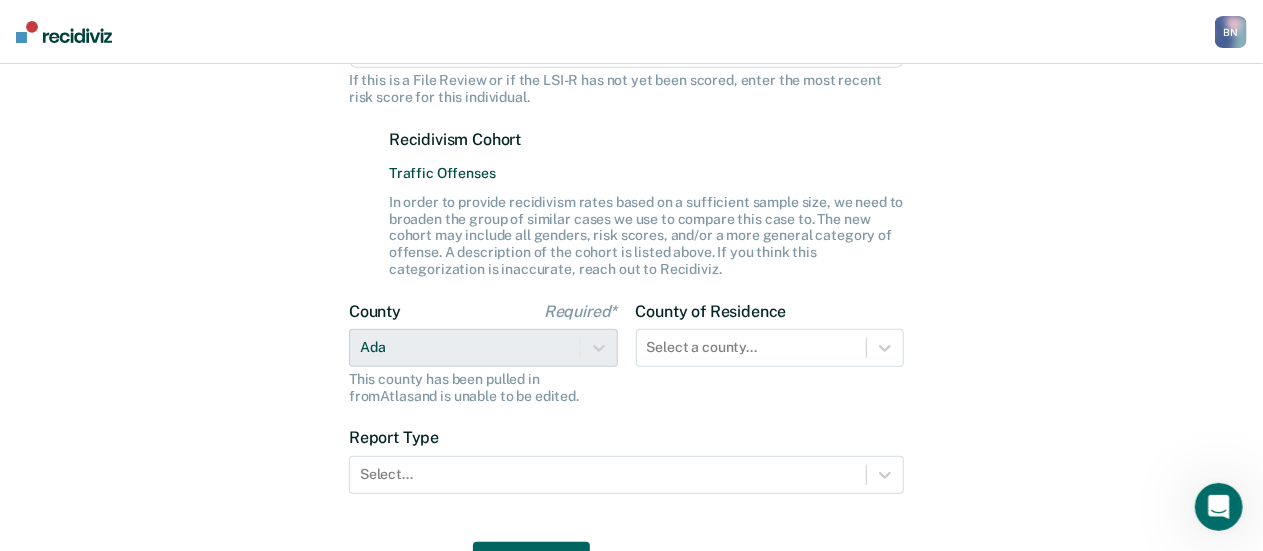 scroll, scrollTop: 492, scrollLeft: 0, axis: vertical 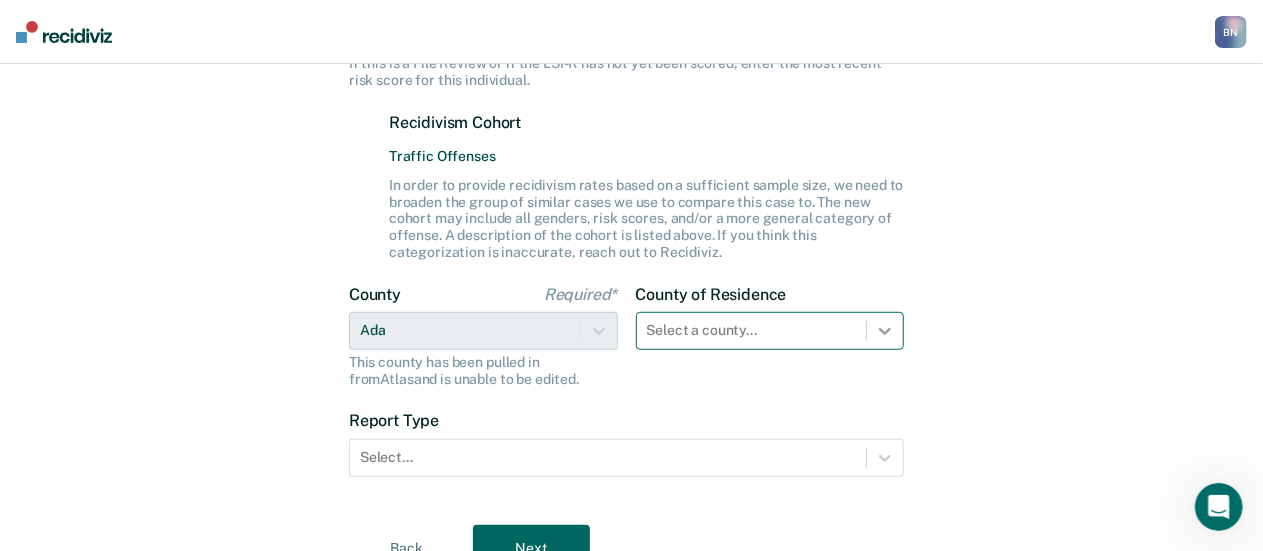 type on "28" 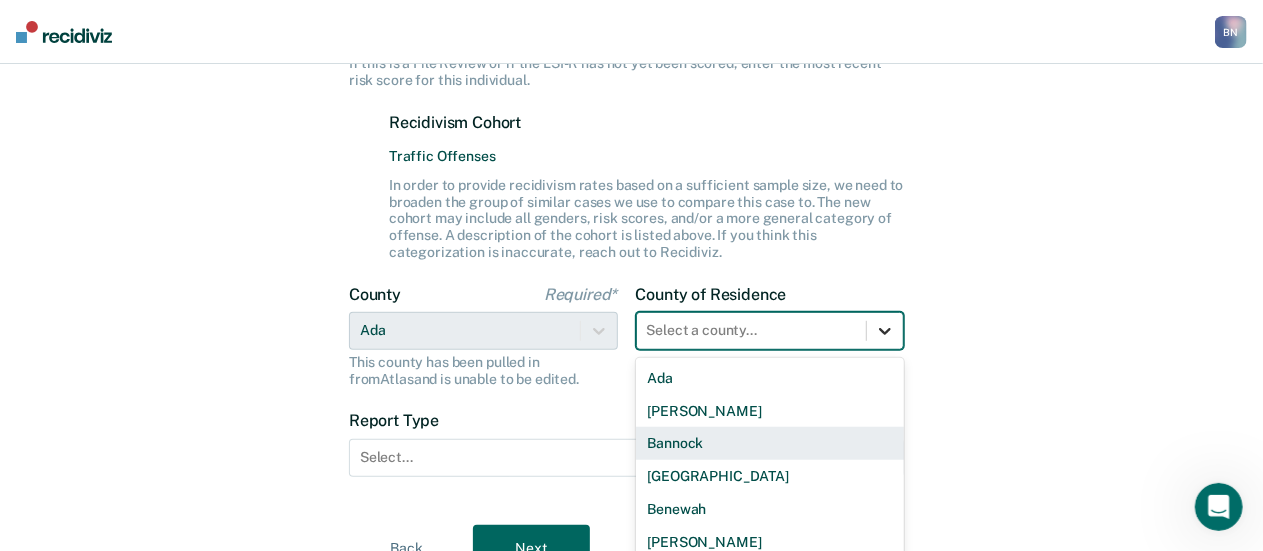 scroll, scrollTop: 598, scrollLeft: 0, axis: vertical 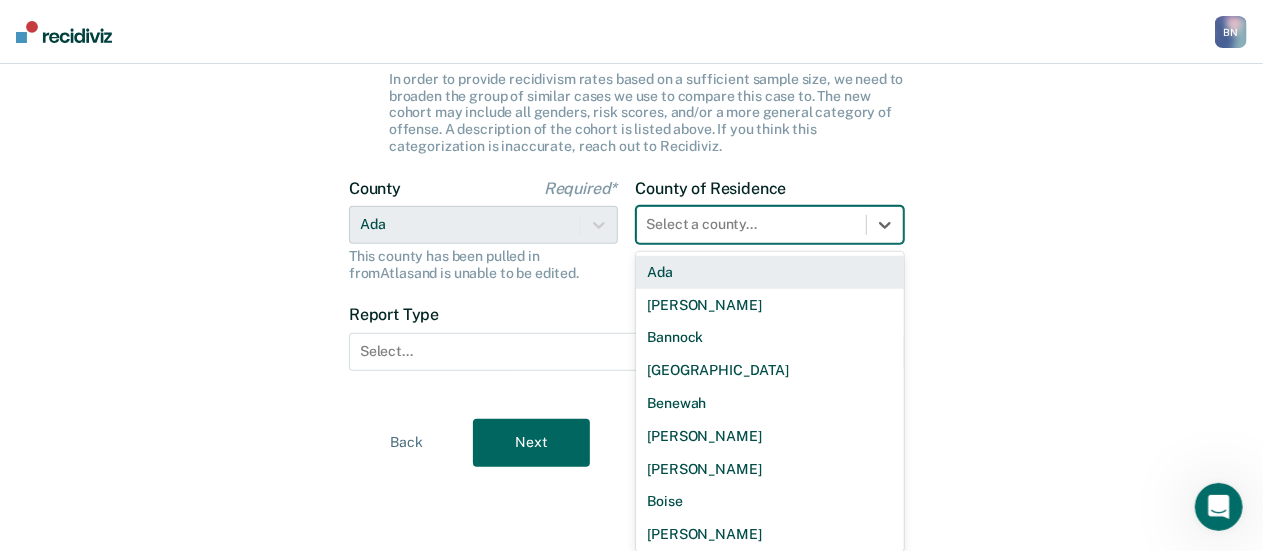 click on "Ada" at bounding box center (770, 272) 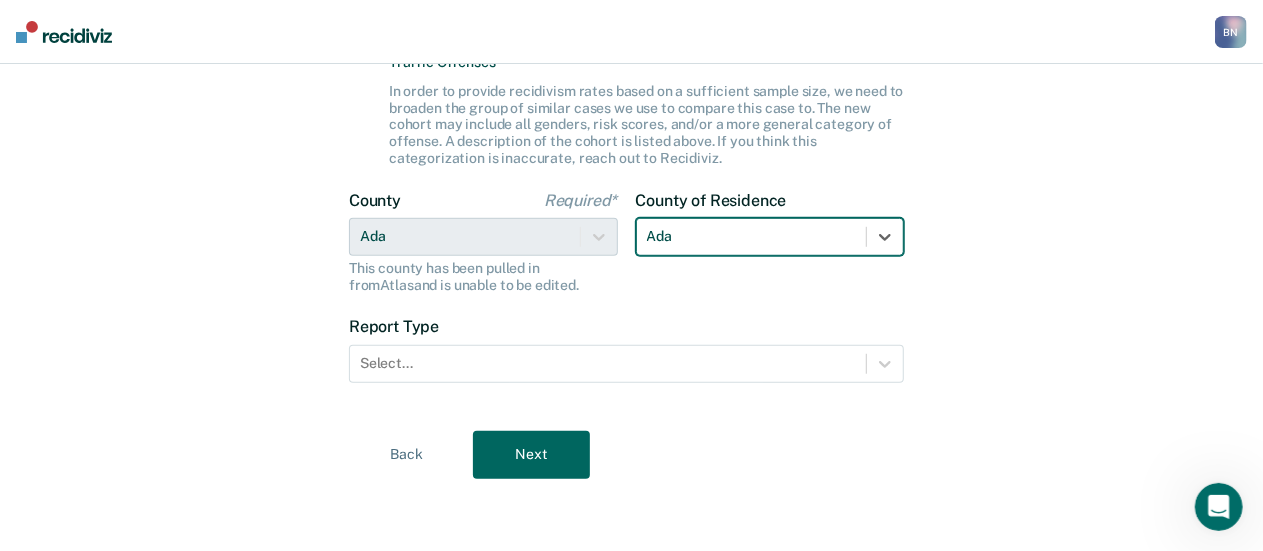 scroll, scrollTop: 584, scrollLeft: 0, axis: vertical 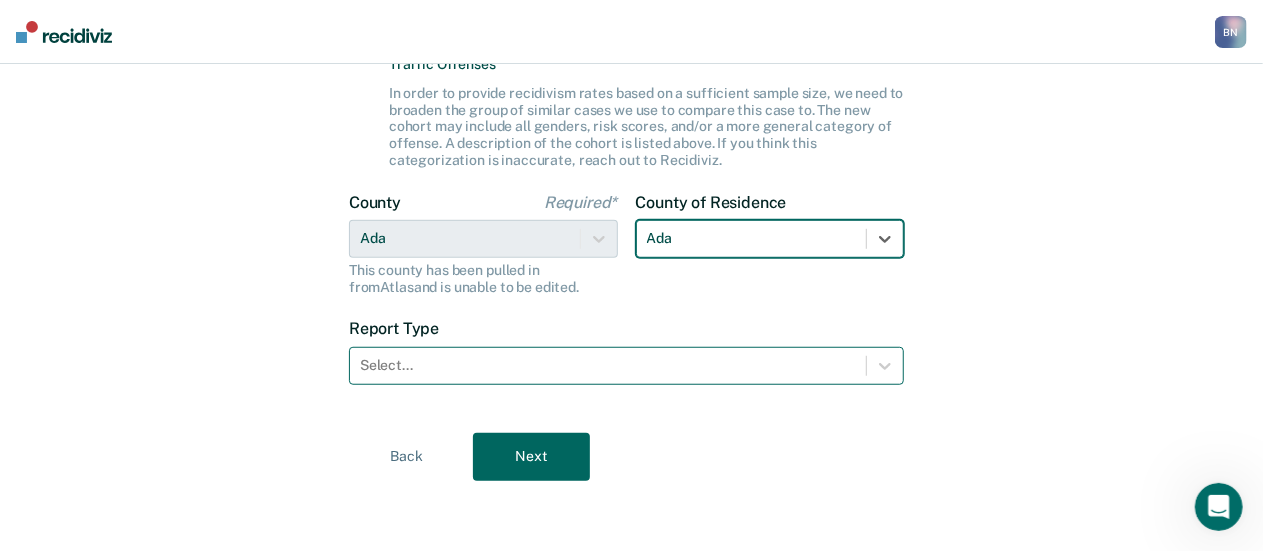 click at bounding box center [608, 365] 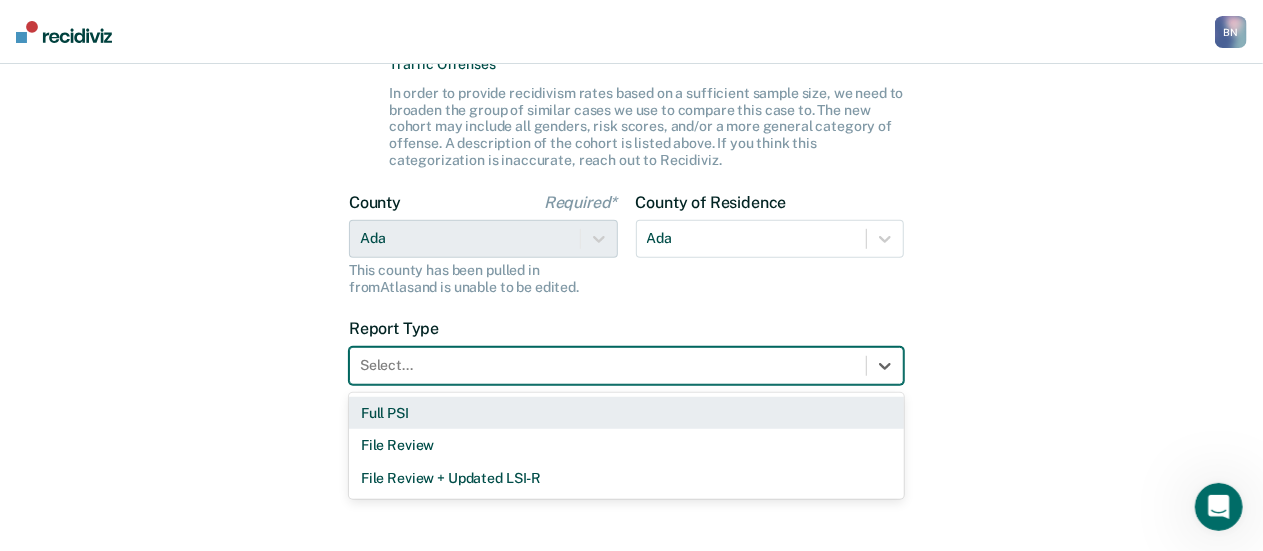 click on "Full PSI" at bounding box center (626, 413) 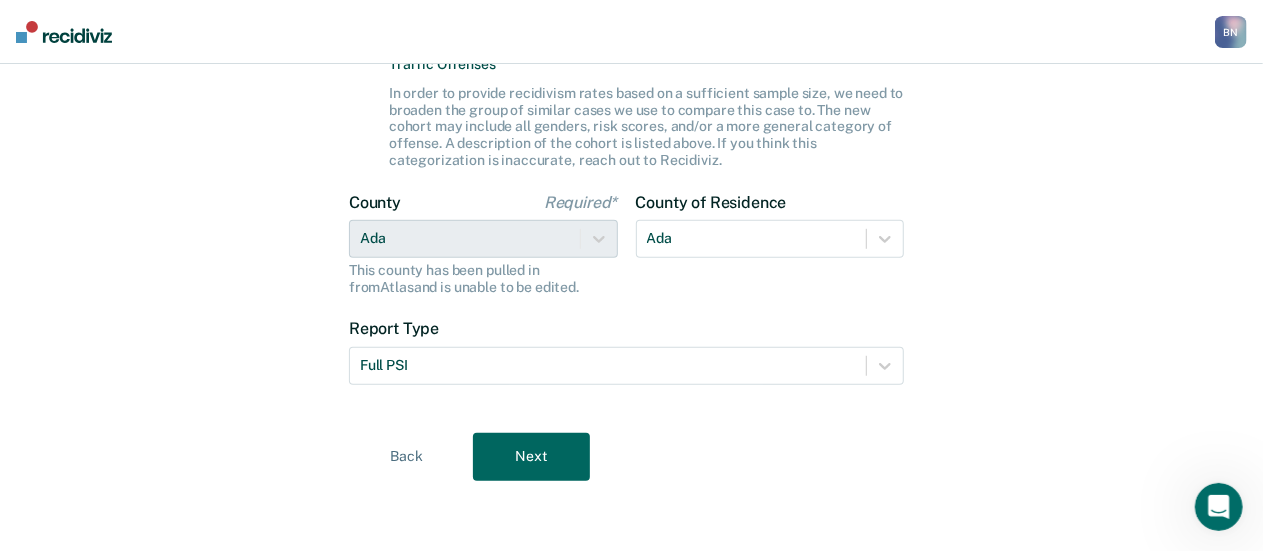 click on "Next" at bounding box center (531, 457) 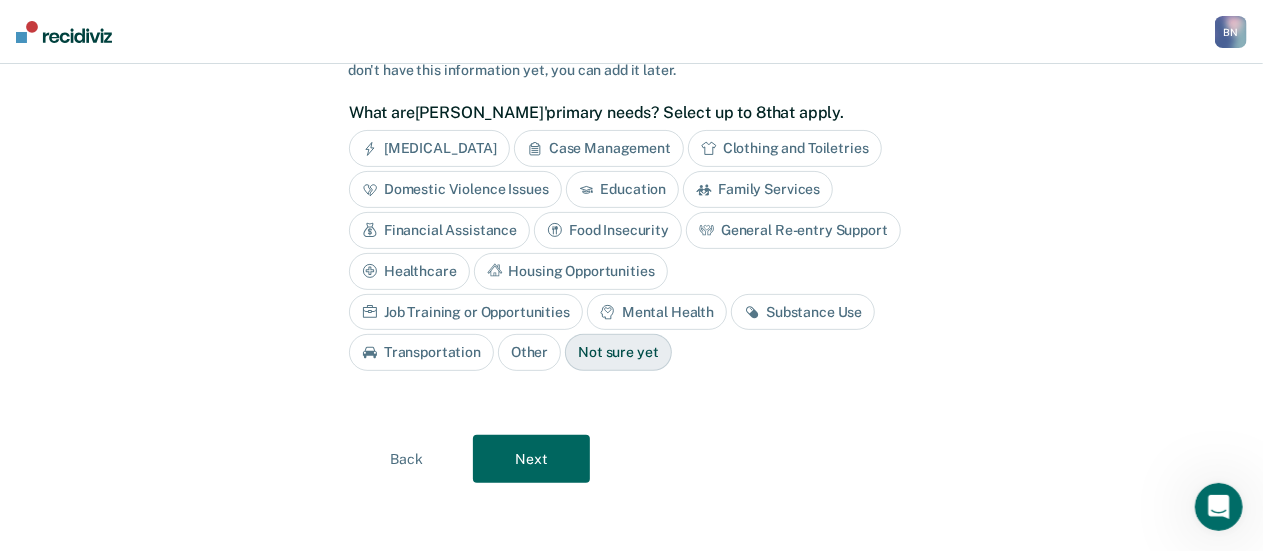 scroll, scrollTop: 60, scrollLeft: 0, axis: vertical 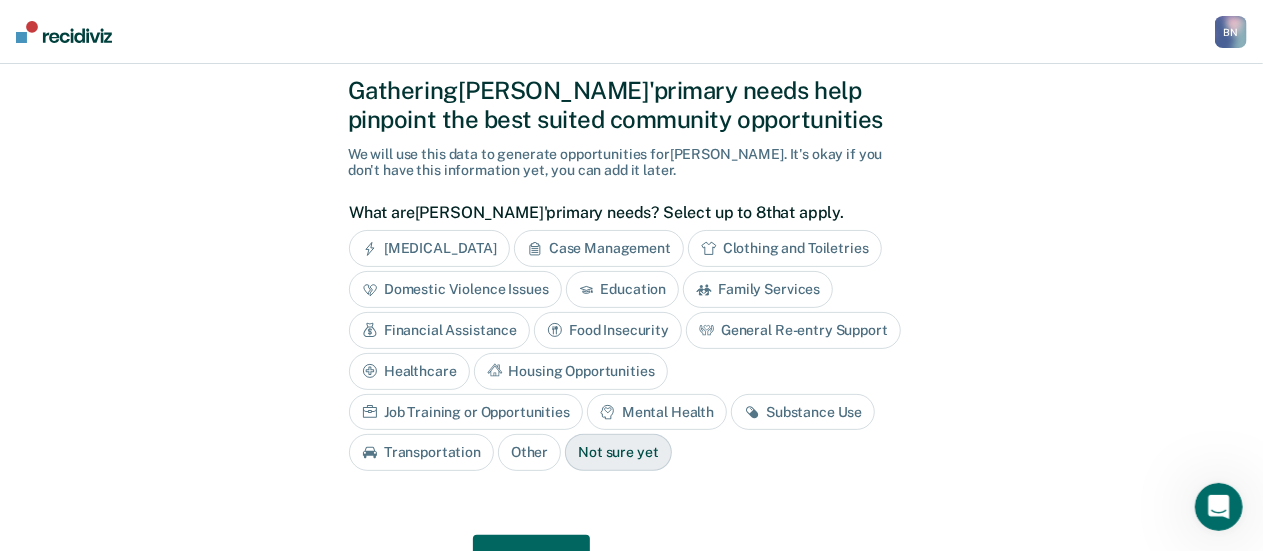 click on "Financial Assistance" at bounding box center (439, 330) 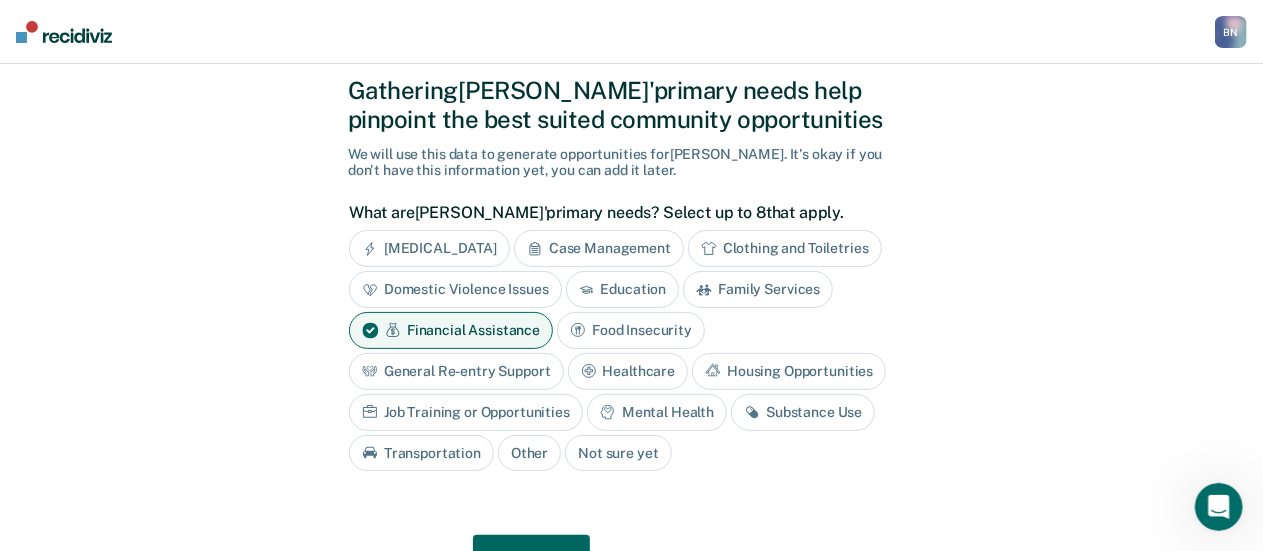 click on "Substance Use" at bounding box center [803, 412] 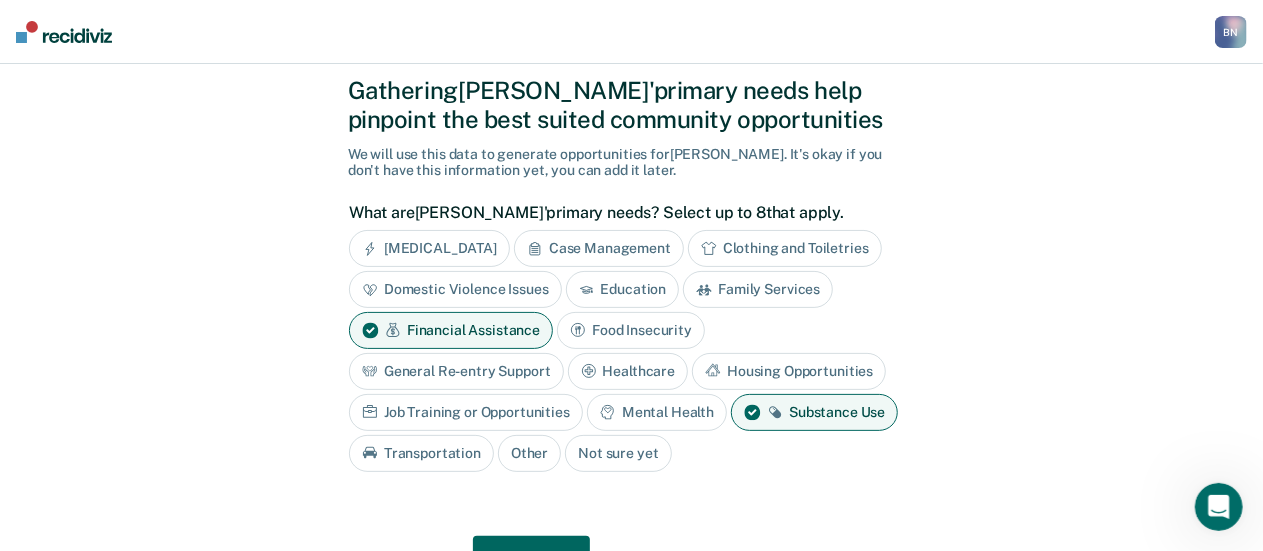scroll, scrollTop: 160, scrollLeft: 0, axis: vertical 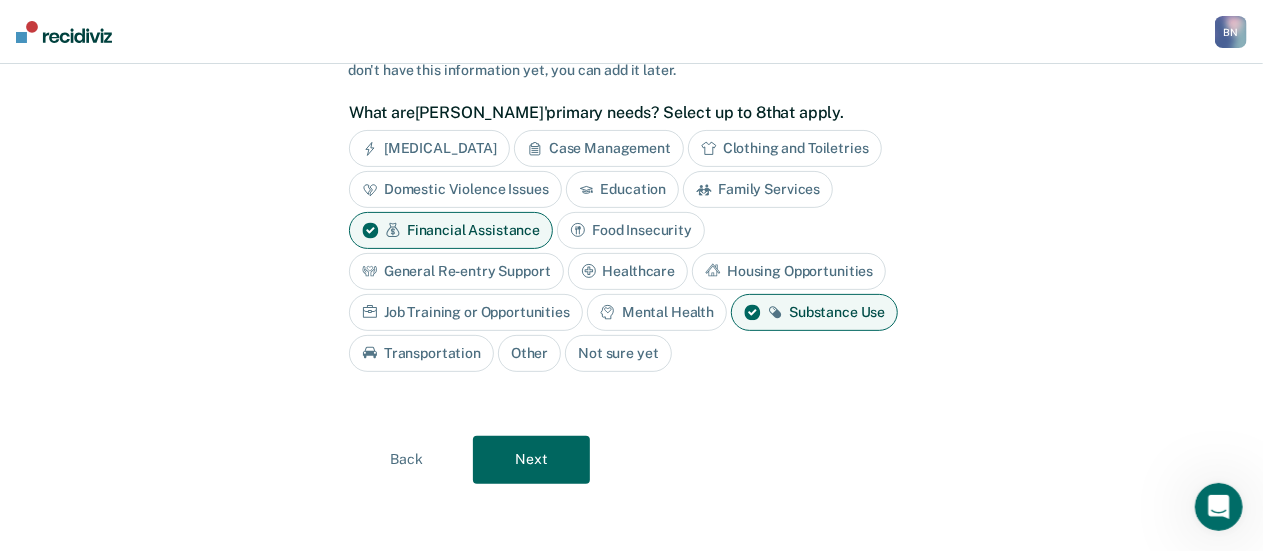 click on "Transportation" at bounding box center (421, 353) 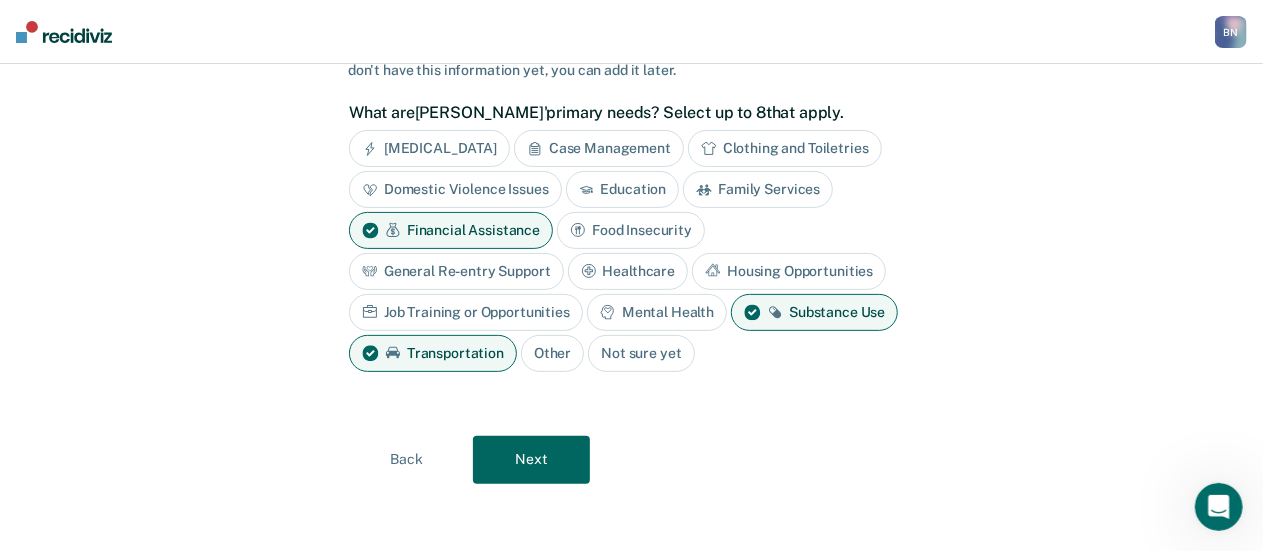 click on "Next" at bounding box center [531, 460] 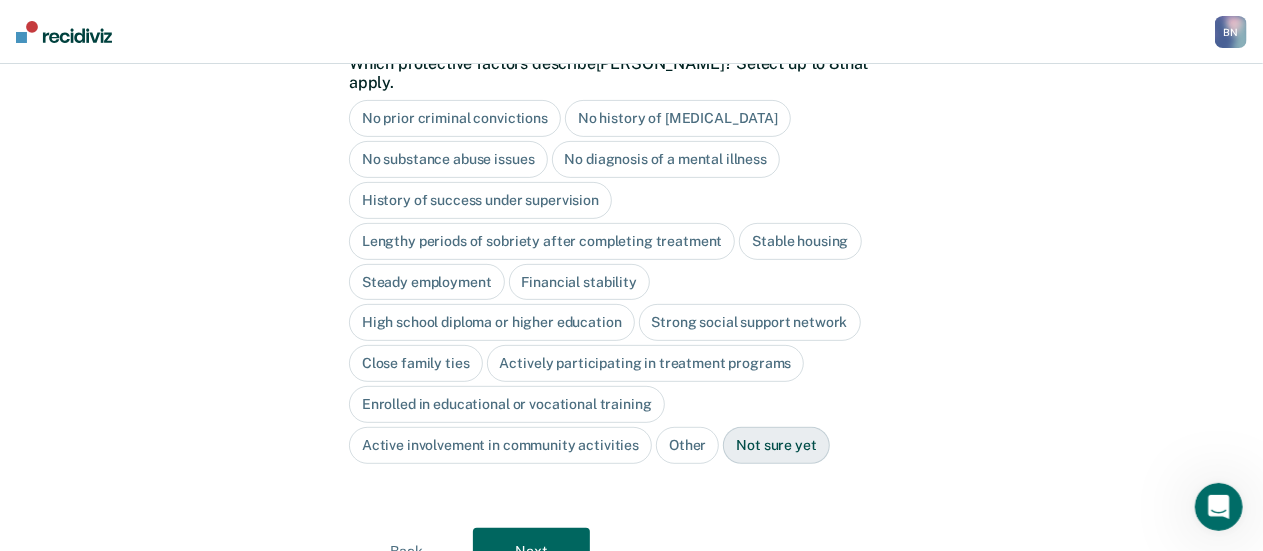 scroll, scrollTop: 196, scrollLeft: 0, axis: vertical 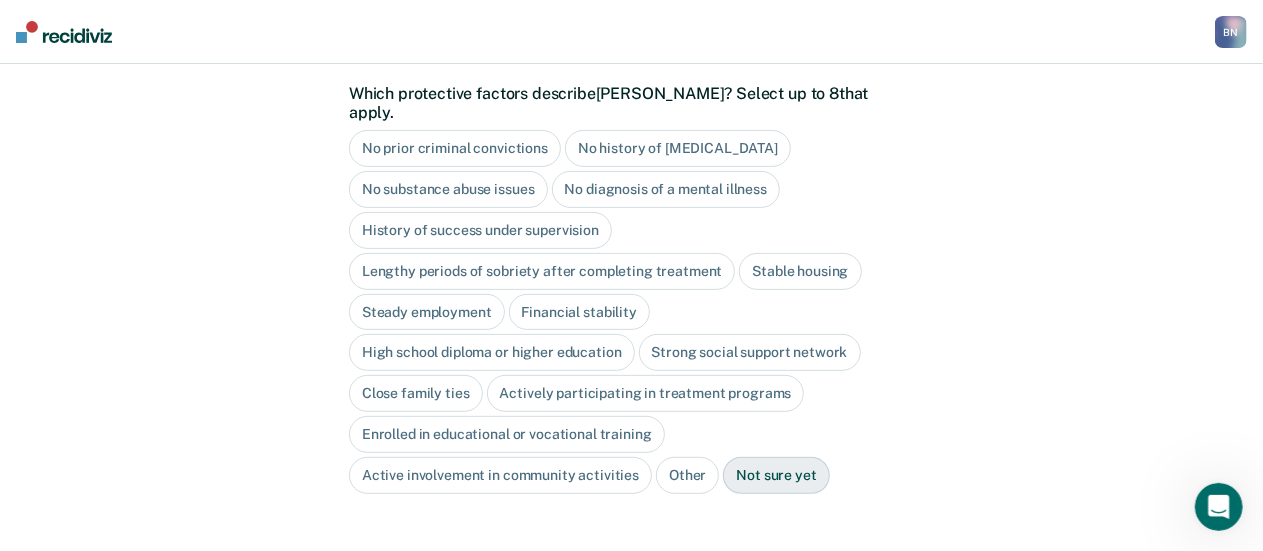 click on "No history of violent behavior" at bounding box center [678, 148] 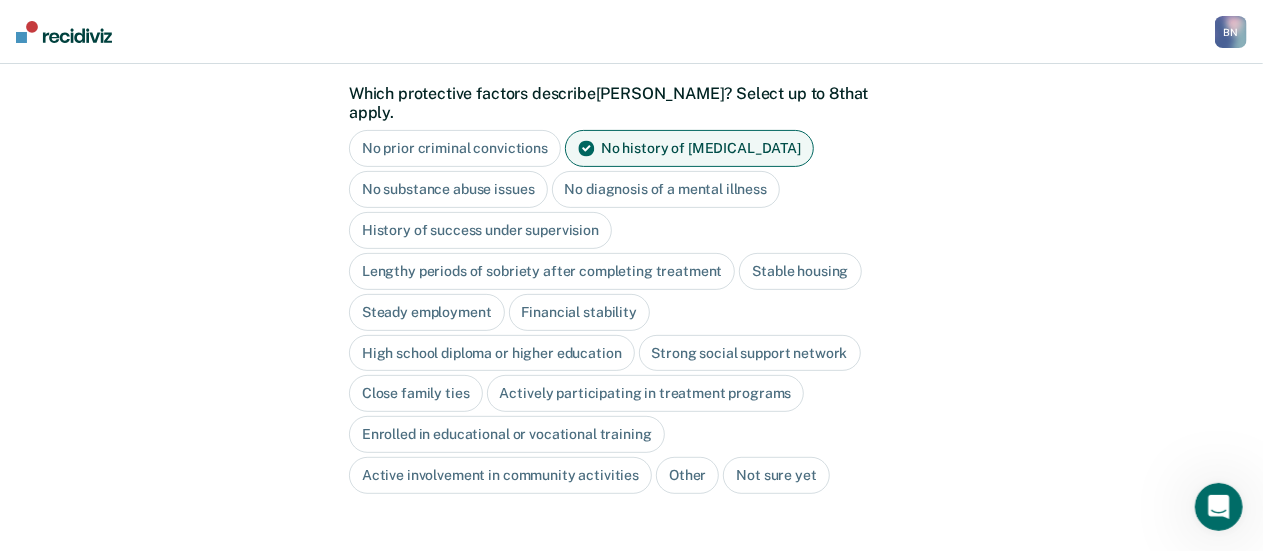click on "Stable housing" at bounding box center (800, 271) 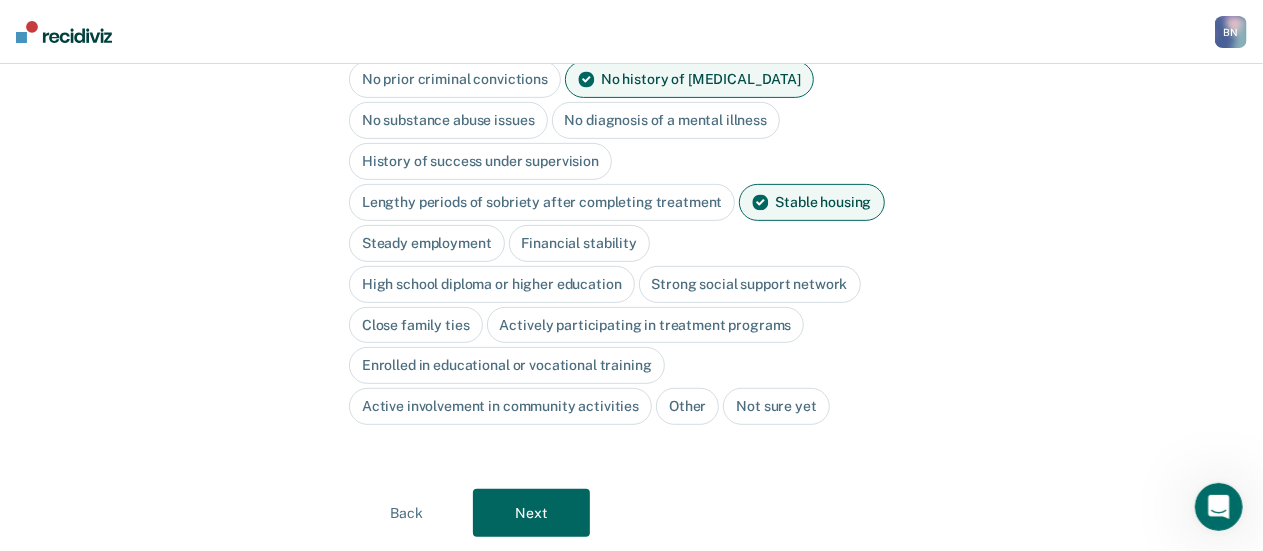 scroll, scrollTop: 296, scrollLeft: 0, axis: vertical 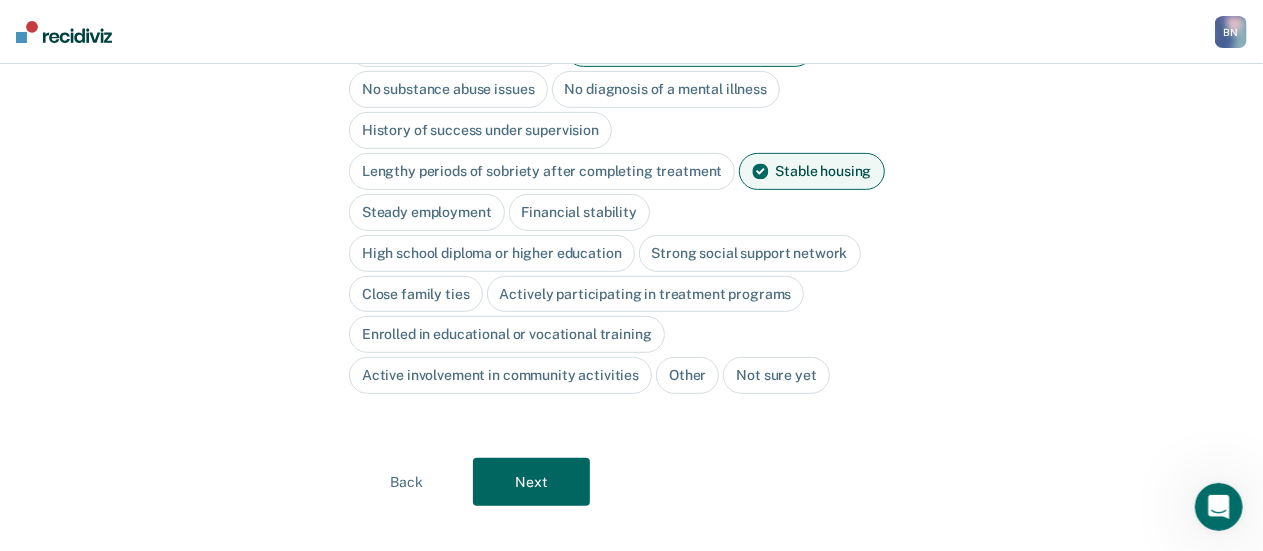 click on "Close family ties" at bounding box center (416, 294) 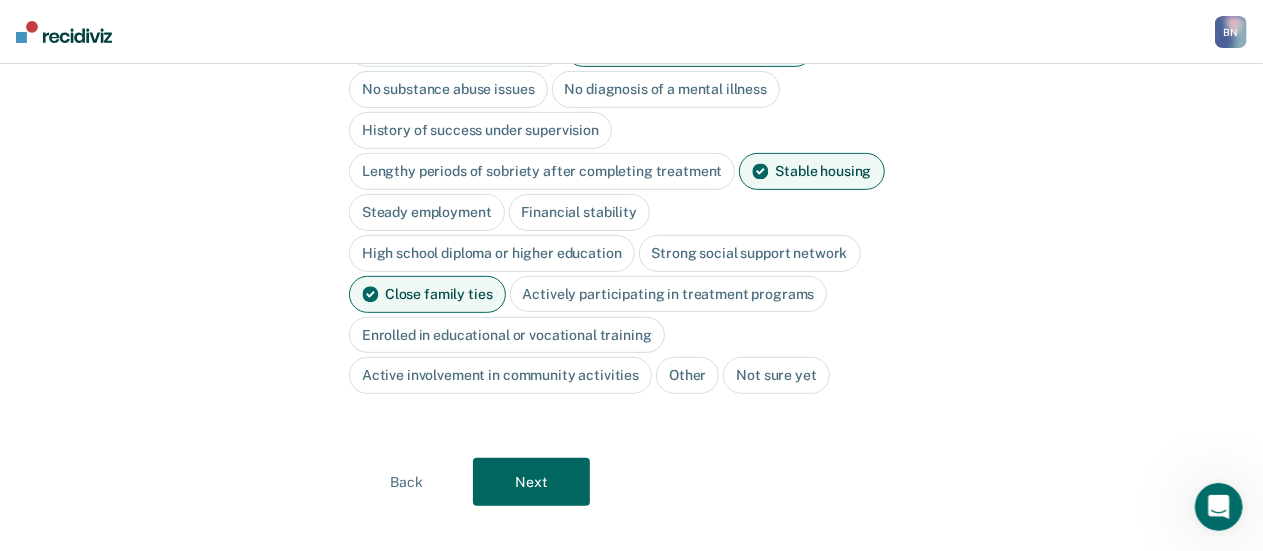 click on "High school diploma or higher education" at bounding box center (492, 253) 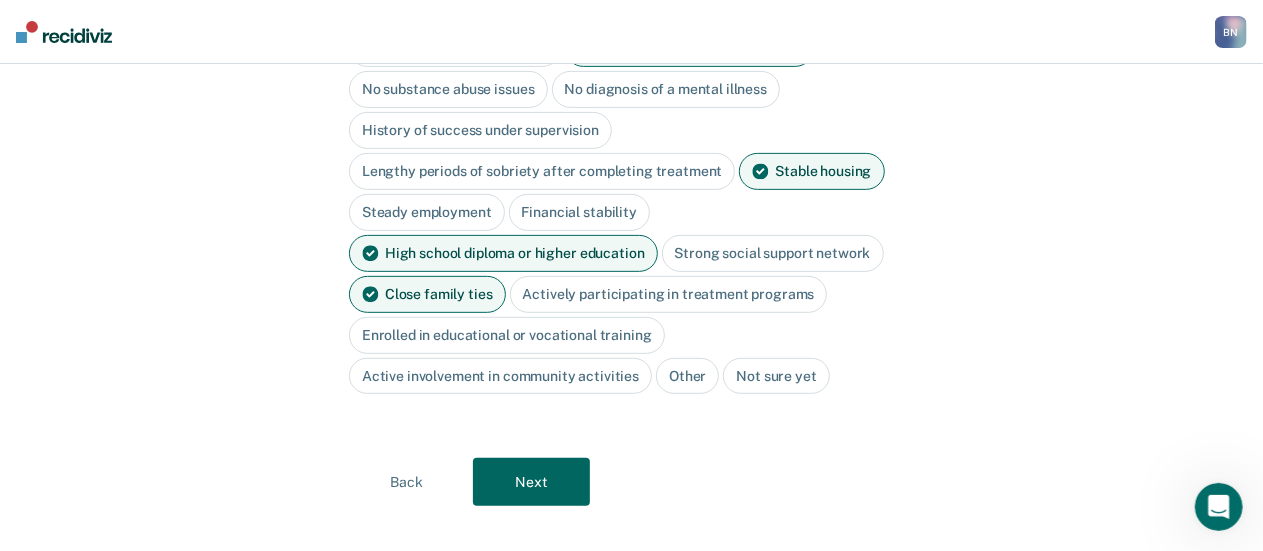 click on "Next" at bounding box center (531, 482) 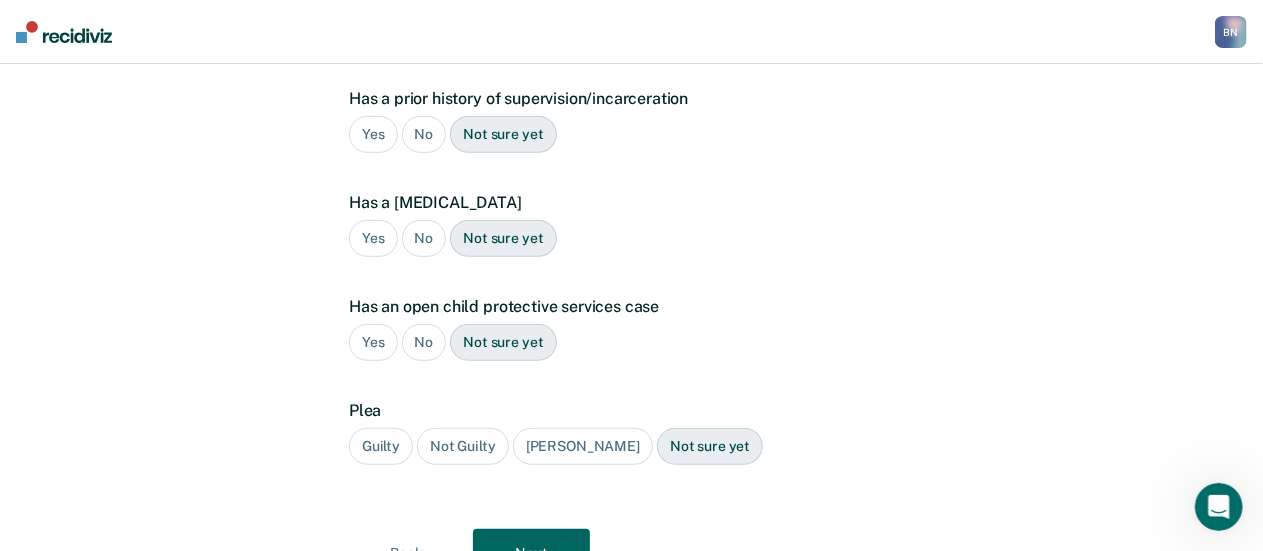 scroll, scrollTop: 564, scrollLeft: 0, axis: vertical 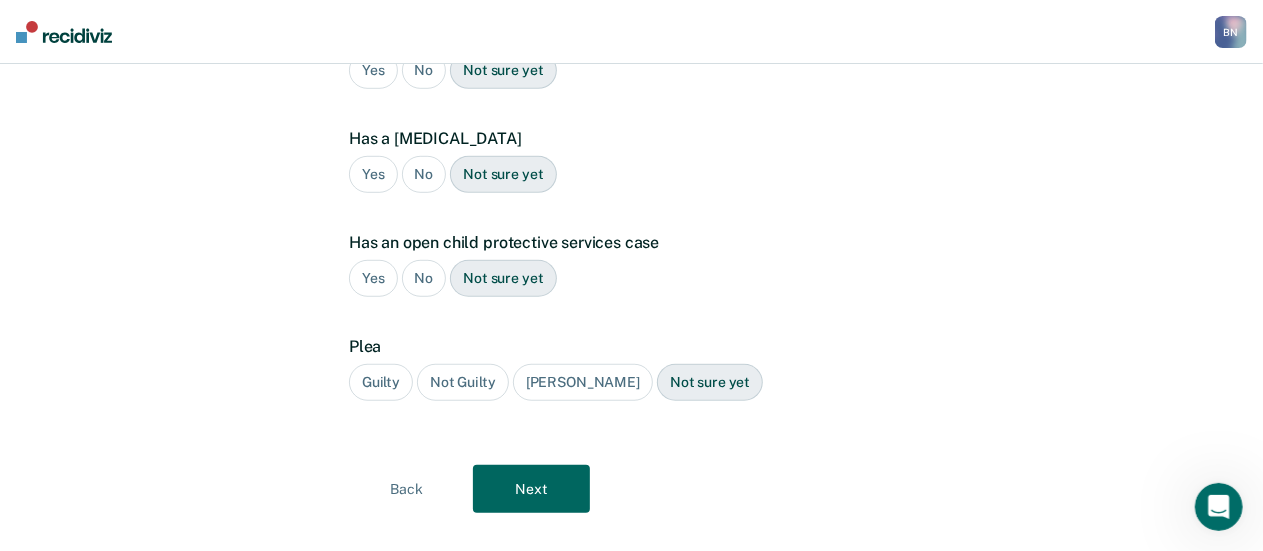 click on "Guilty" at bounding box center [381, 382] 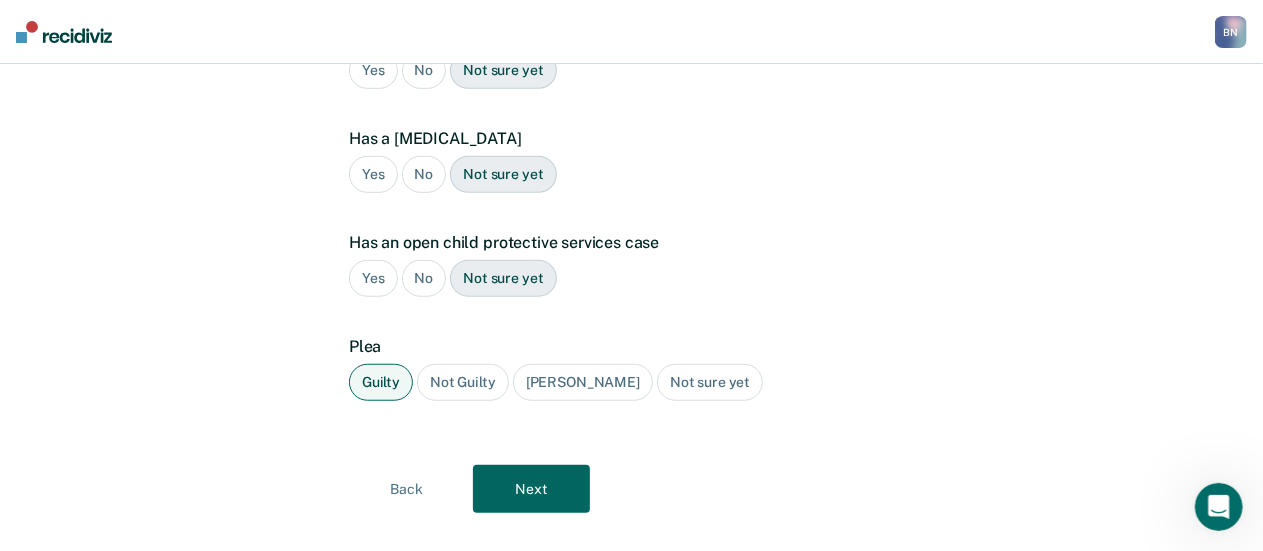 click on "No" at bounding box center (424, 278) 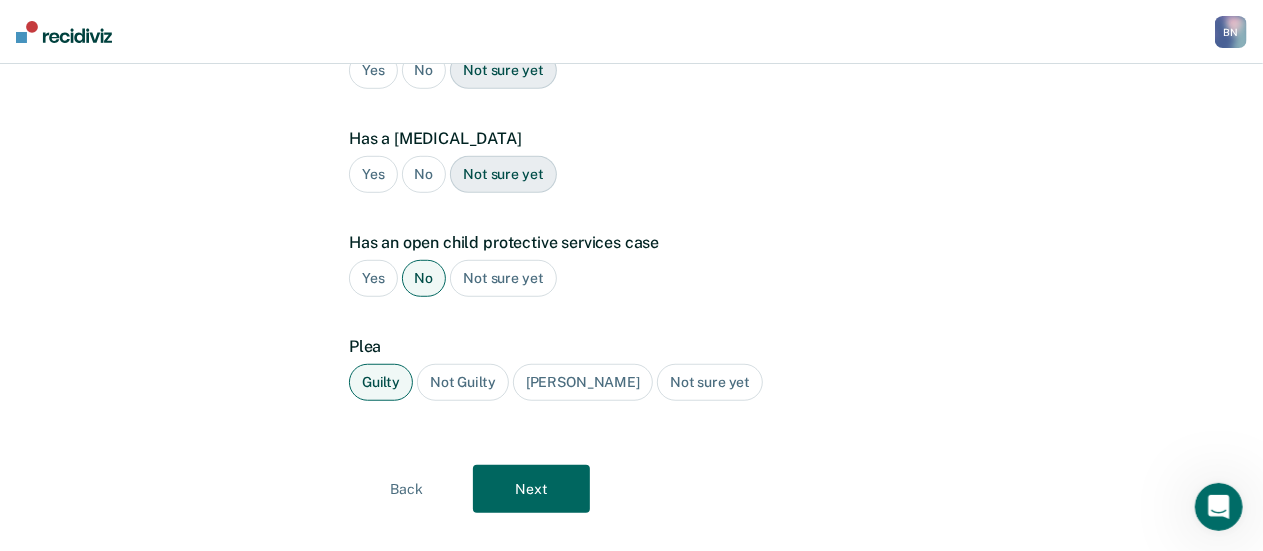 click on "No" at bounding box center (424, 174) 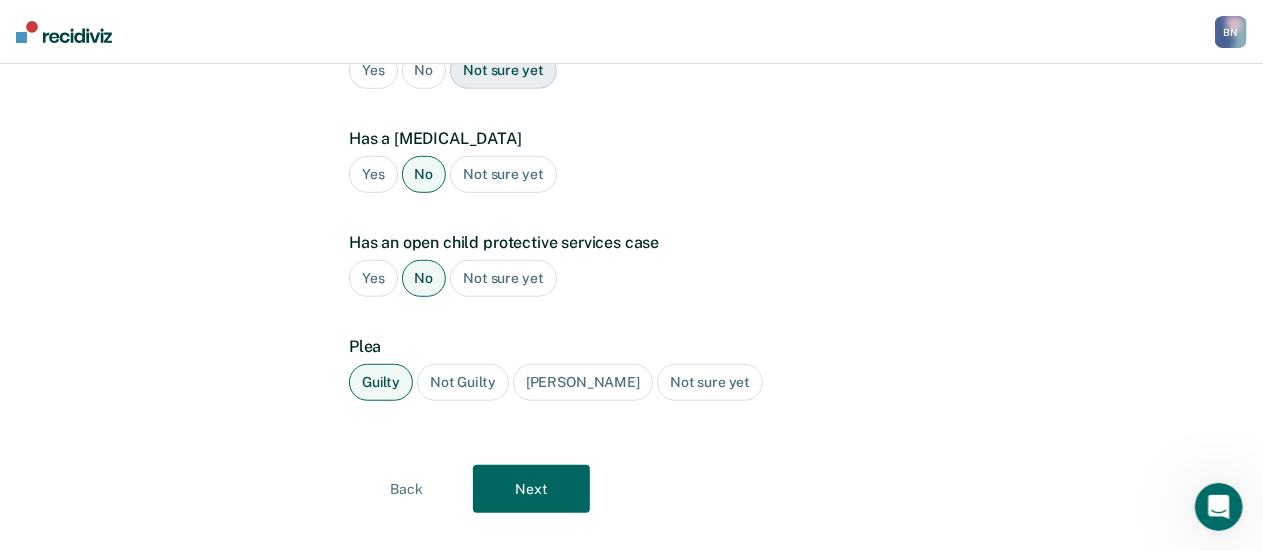 click on "Next" at bounding box center [531, 489] 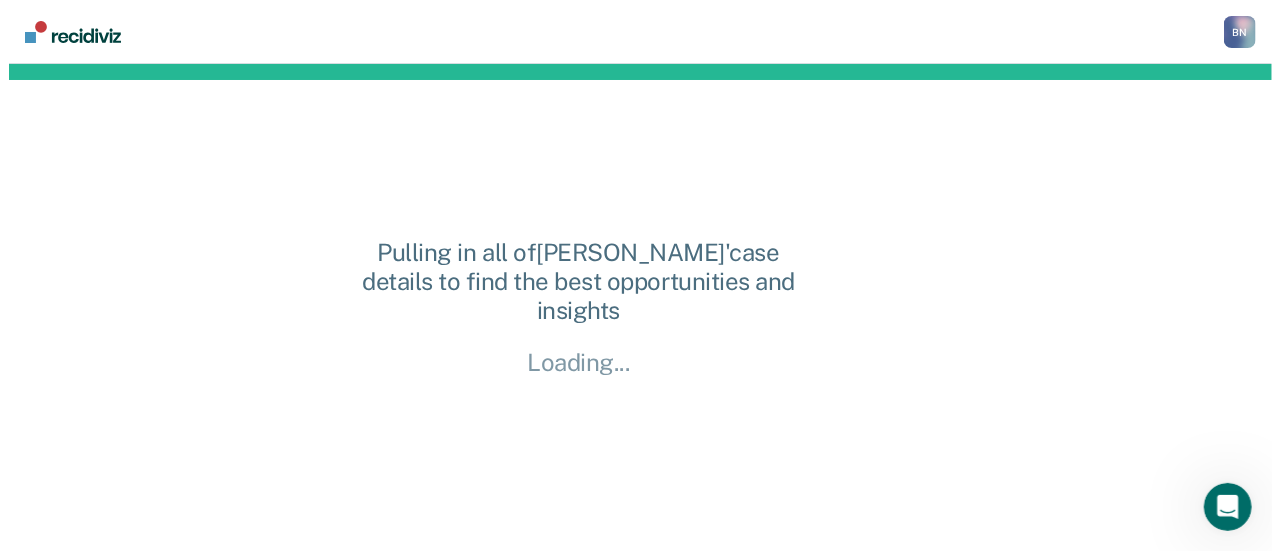scroll, scrollTop: 0, scrollLeft: 0, axis: both 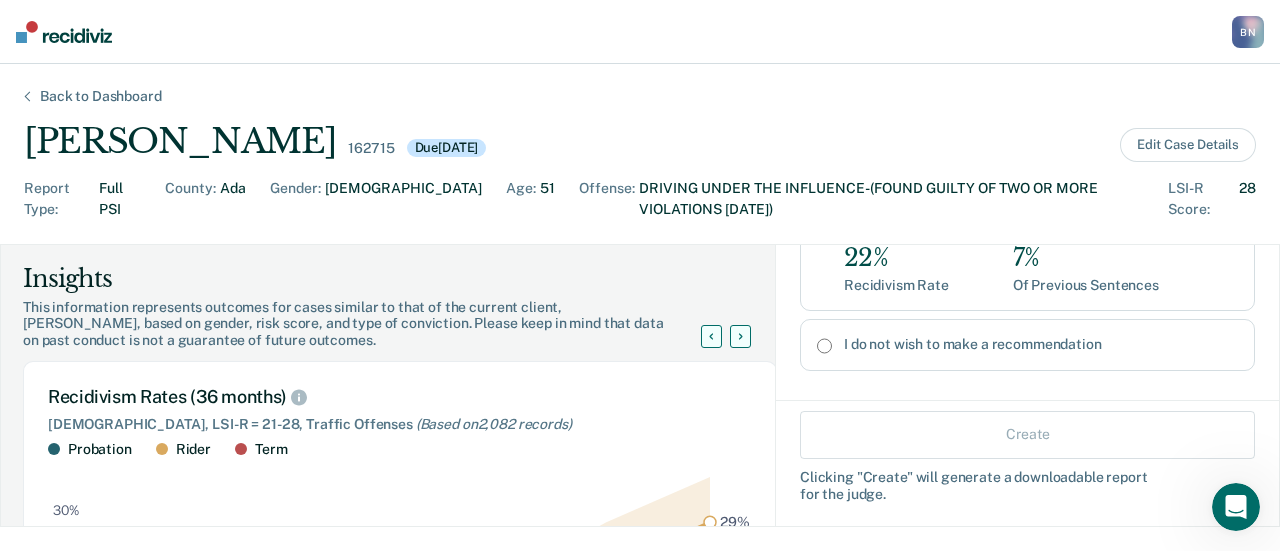click on "I do not wish to make a recommendation" at bounding box center [1041, 344] 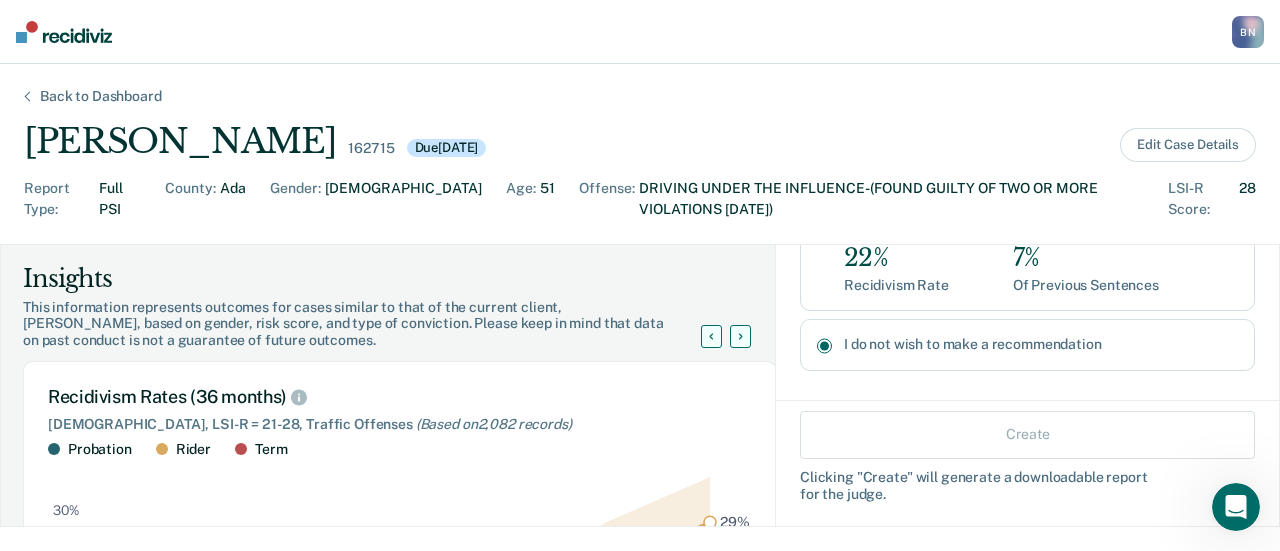 click on "I do not wish to make a recommendation" at bounding box center (824, 346) 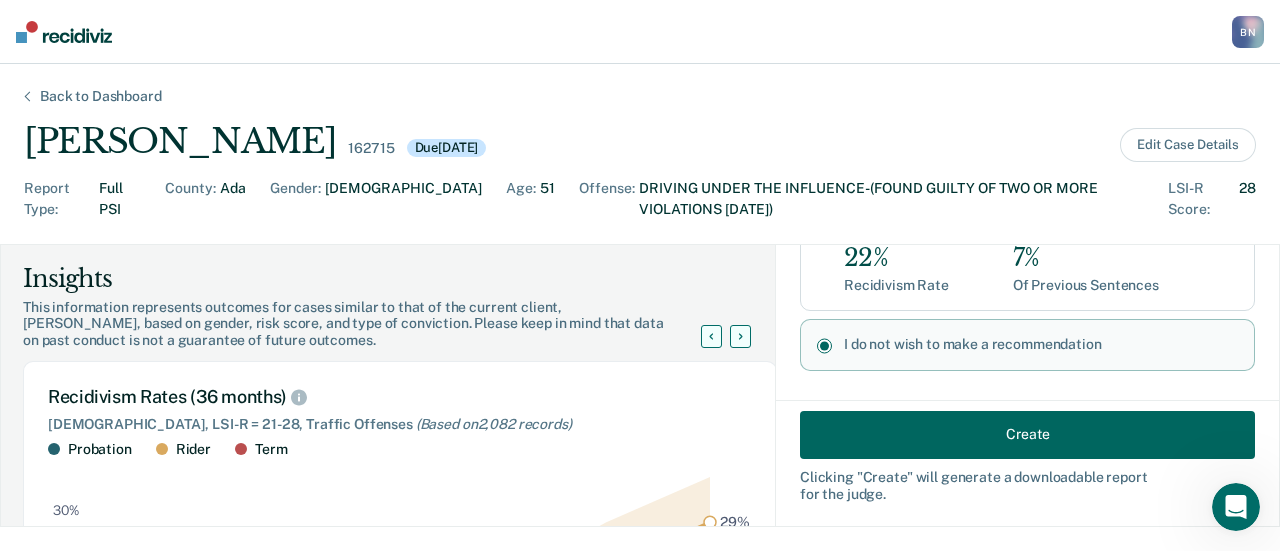 click on "Create" at bounding box center [1027, 434] 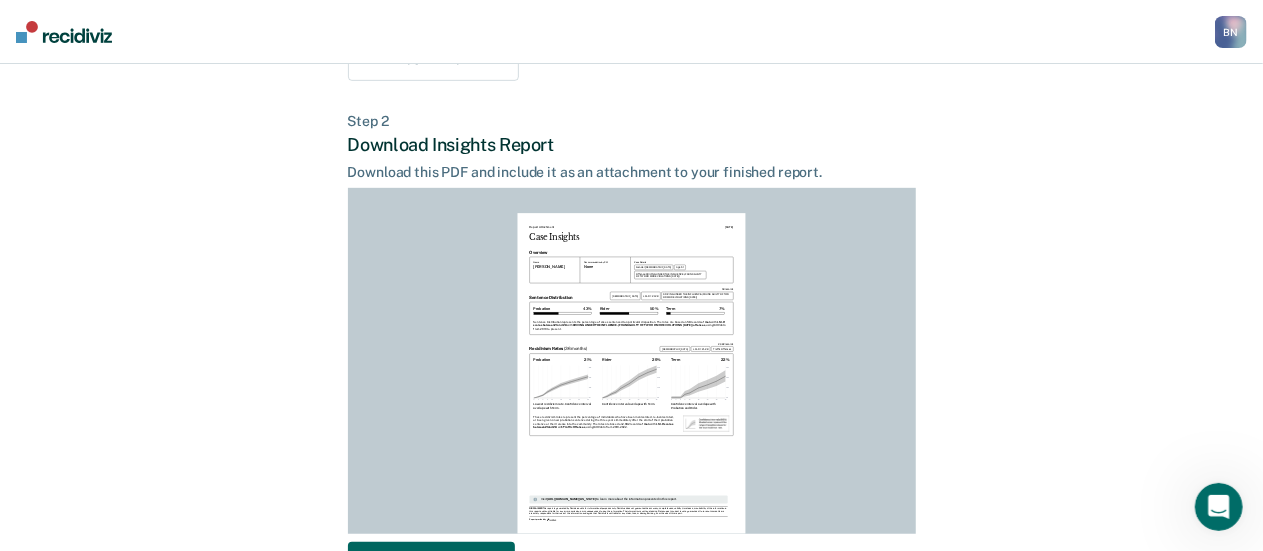 scroll, scrollTop: 588, scrollLeft: 0, axis: vertical 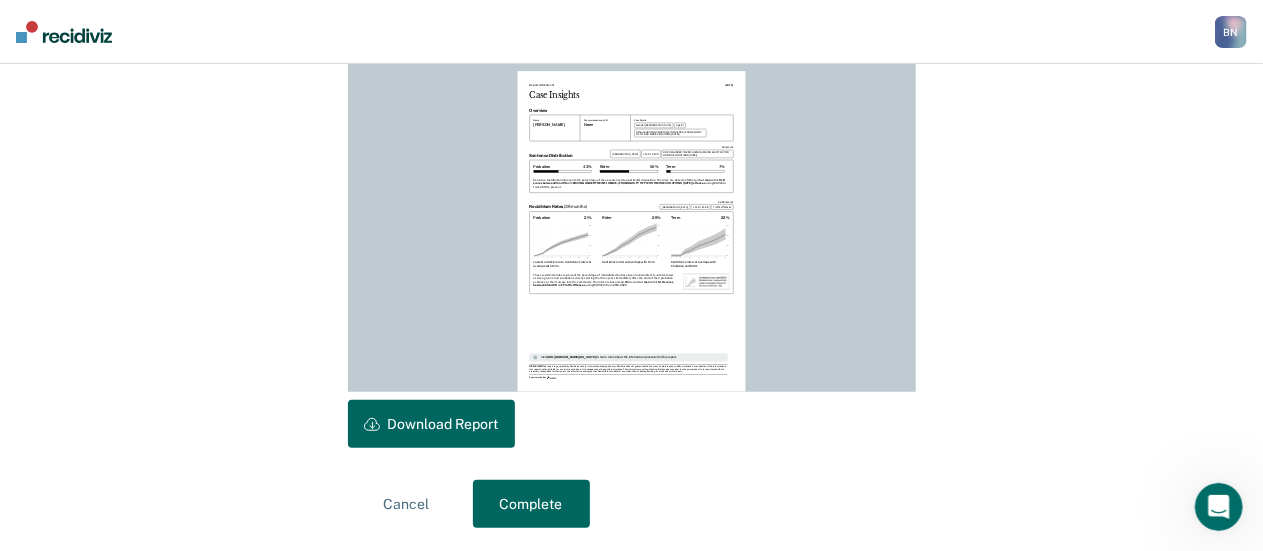 drag, startPoint x: 460, startPoint y: 430, endPoint x: 1032, endPoint y: 245, distance: 601.17303 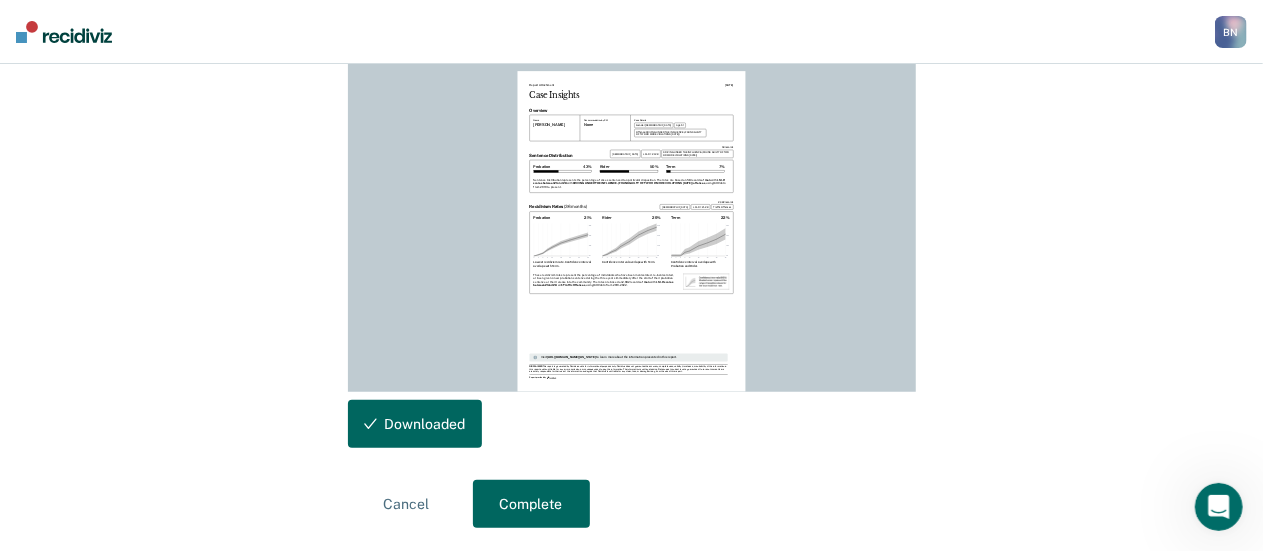 scroll, scrollTop: 0, scrollLeft: 0, axis: both 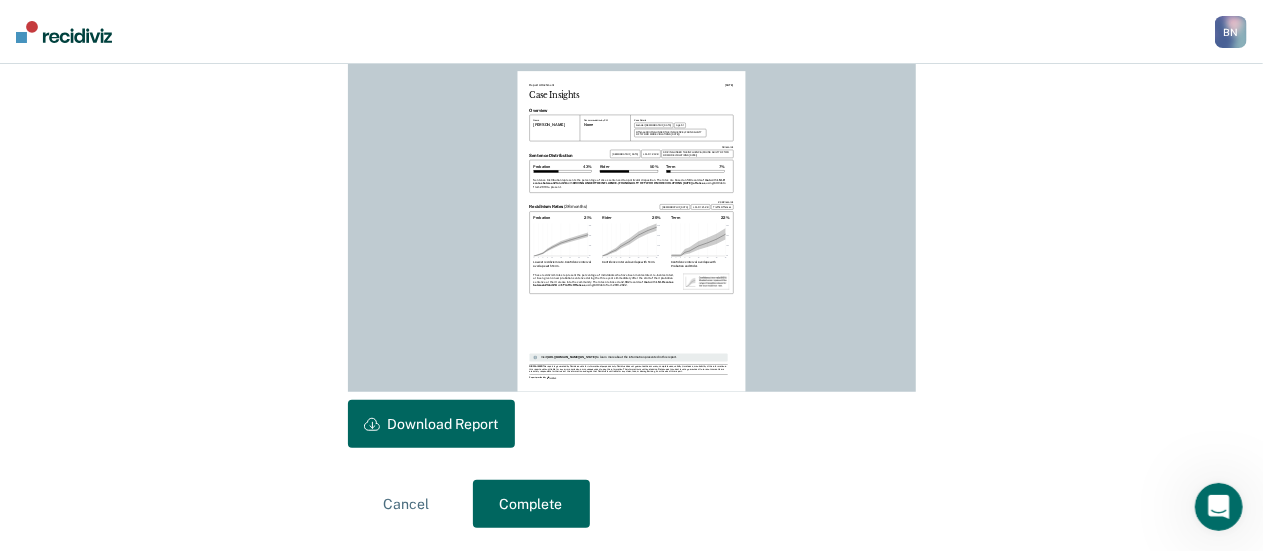 click on "Complete" at bounding box center (531, 504) 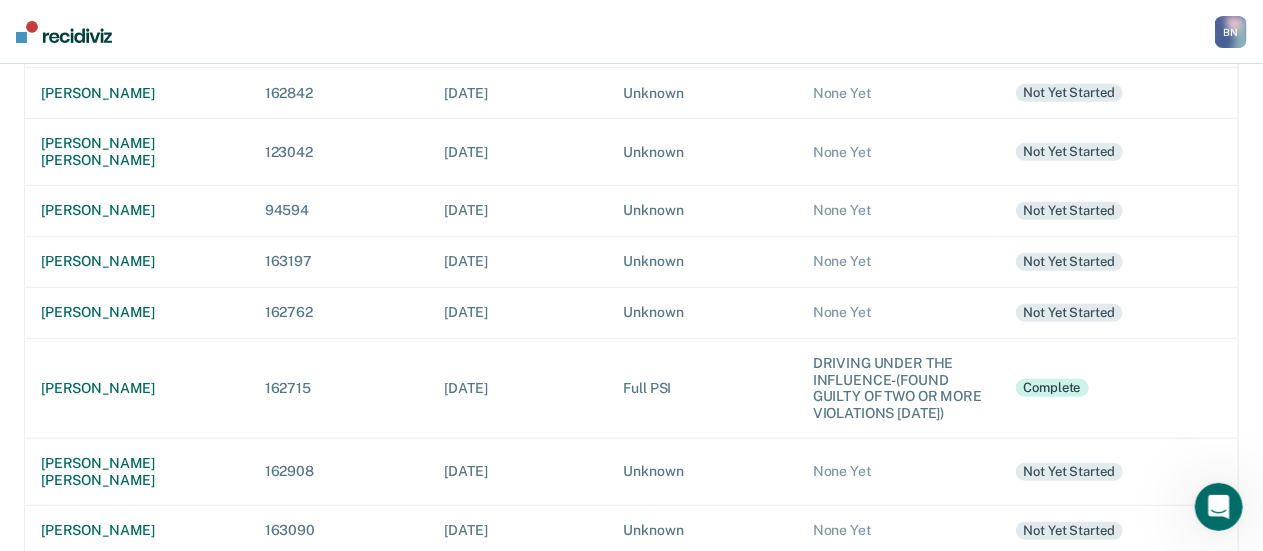 scroll, scrollTop: 602, scrollLeft: 0, axis: vertical 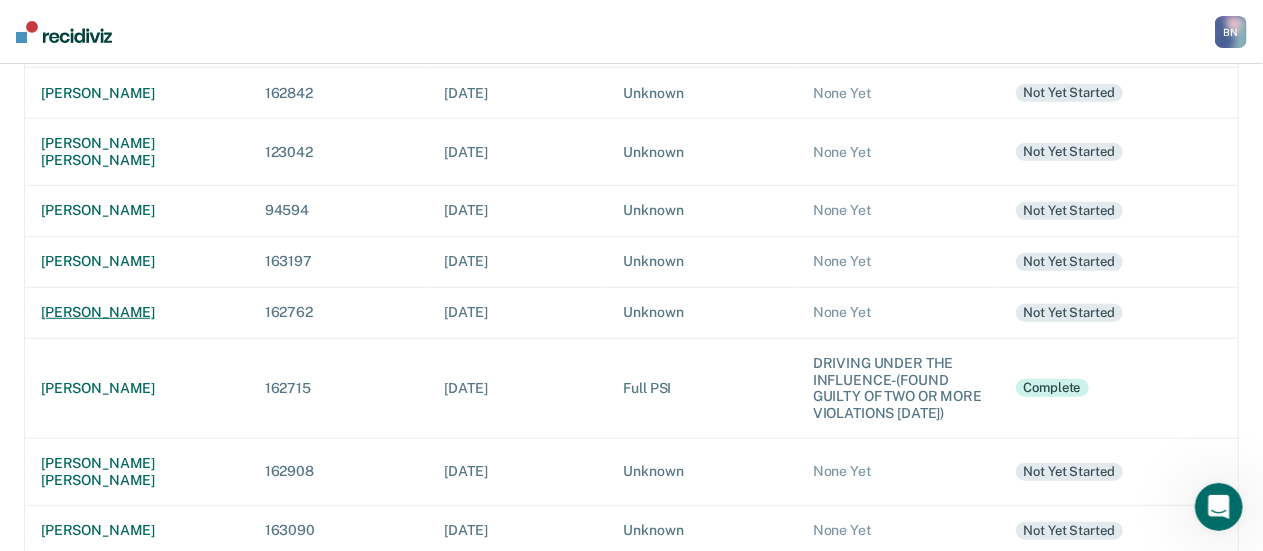 click on "kayleigh ann montano snell" at bounding box center (137, 312) 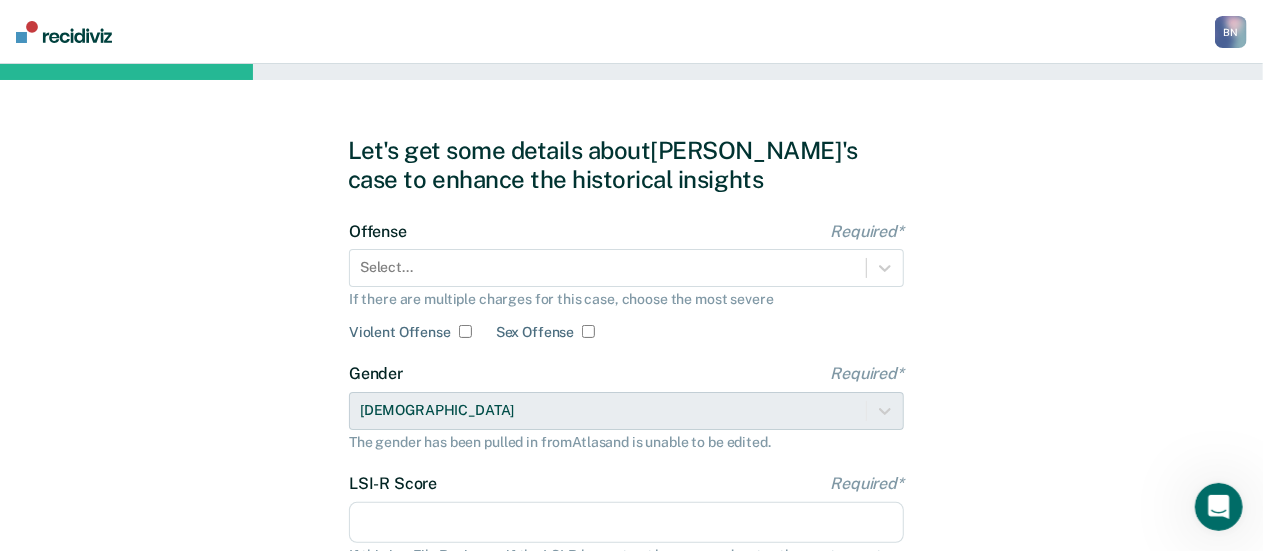 click on "Offense  Required* Select... If there are multiple charges for this case, choose the most severe Violent Offense Sex Offense" at bounding box center [626, 281] 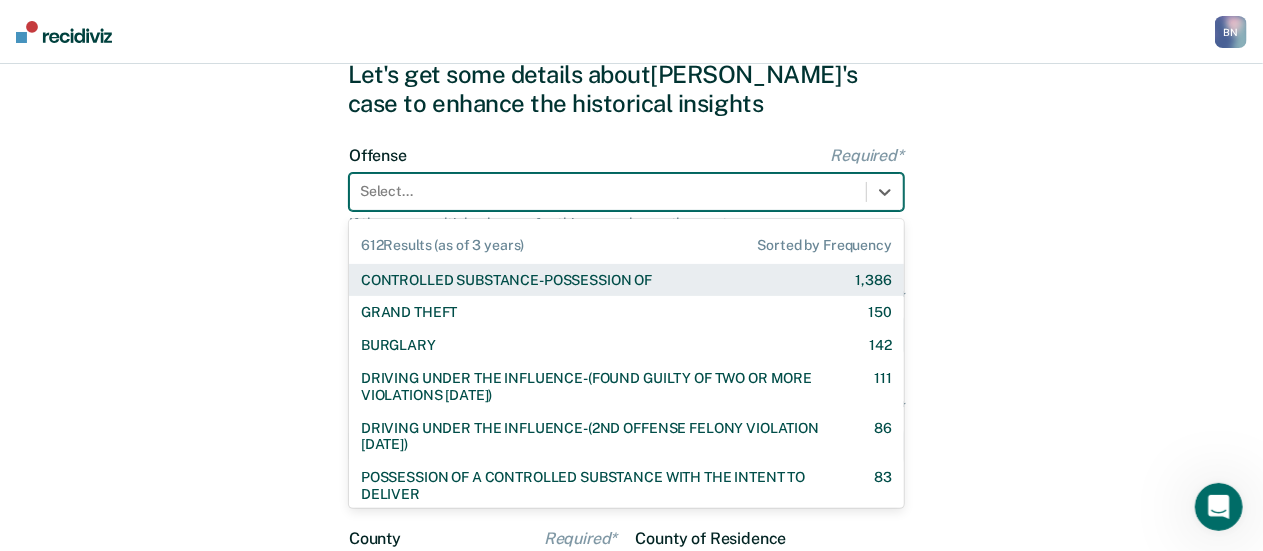scroll, scrollTop: 92, scrollLeft: 0, axis: vertical 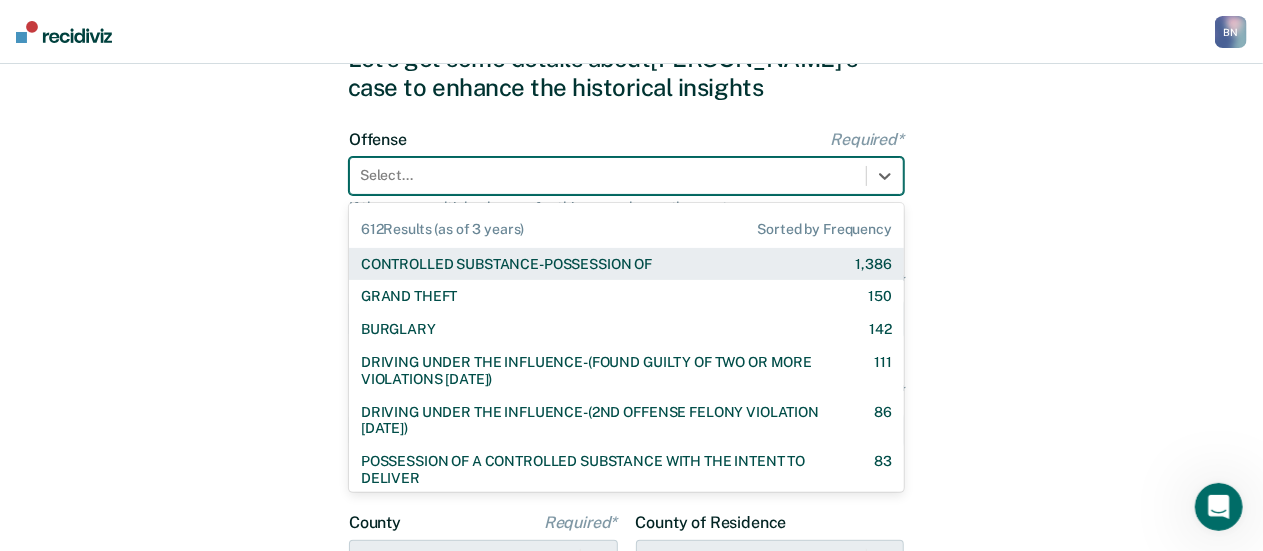 click on "CONTROLLED SUBSTANCE-POSSESSION OF 1,386" at bounding box center (626, 264) 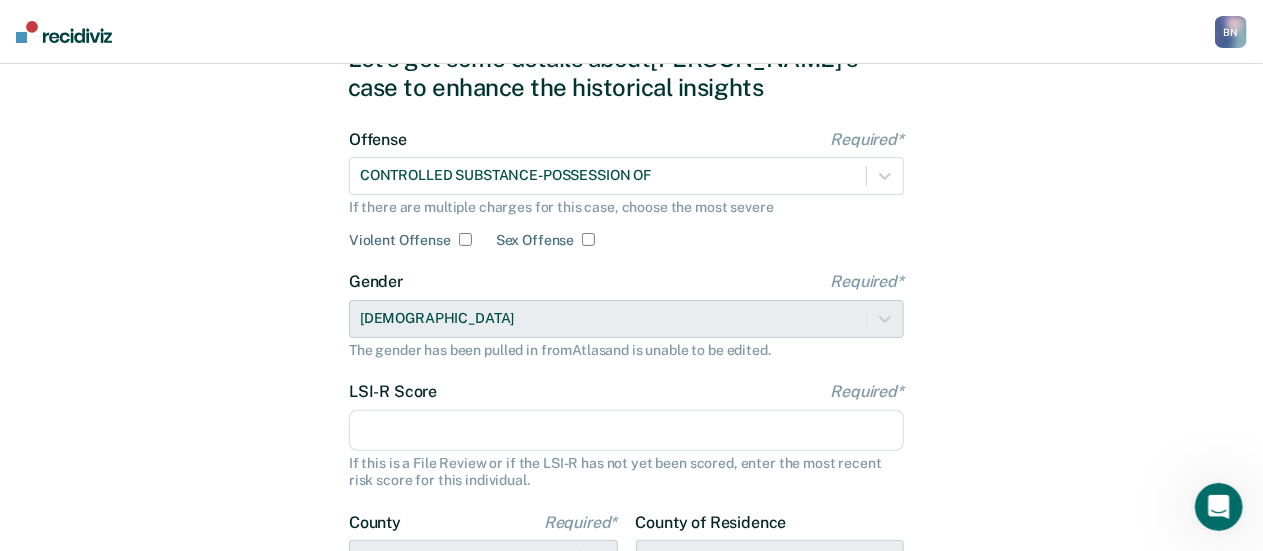 click on "LSI-R Score  Required*" at bounding box center [626, 431] 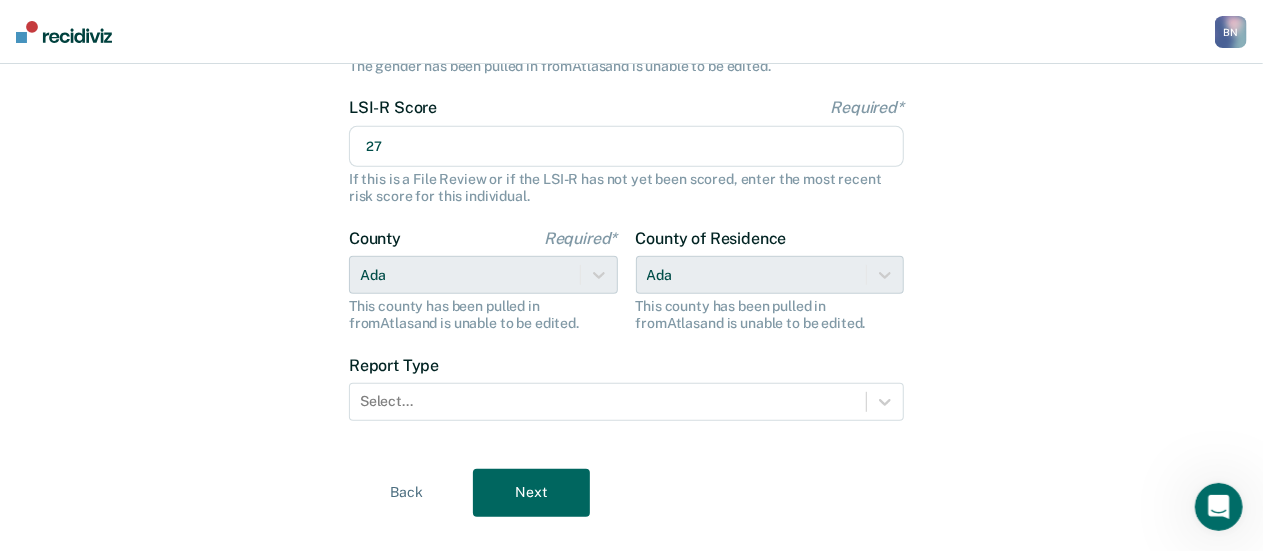 scroll, scrollTop: 412, scrollLeft: 0, axis: vertical 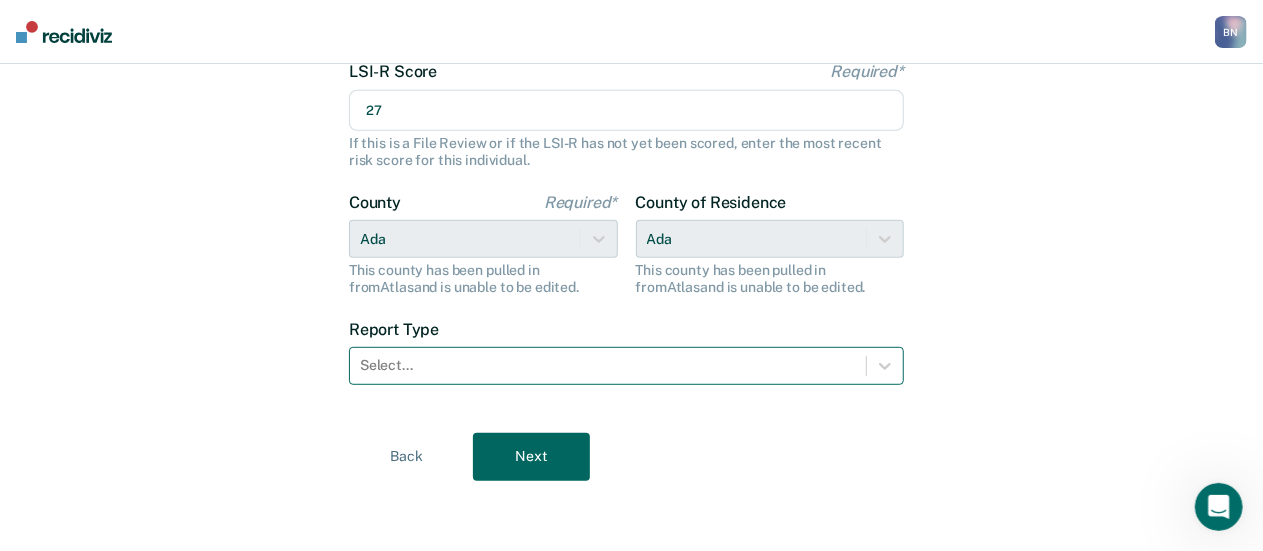 type on "27" 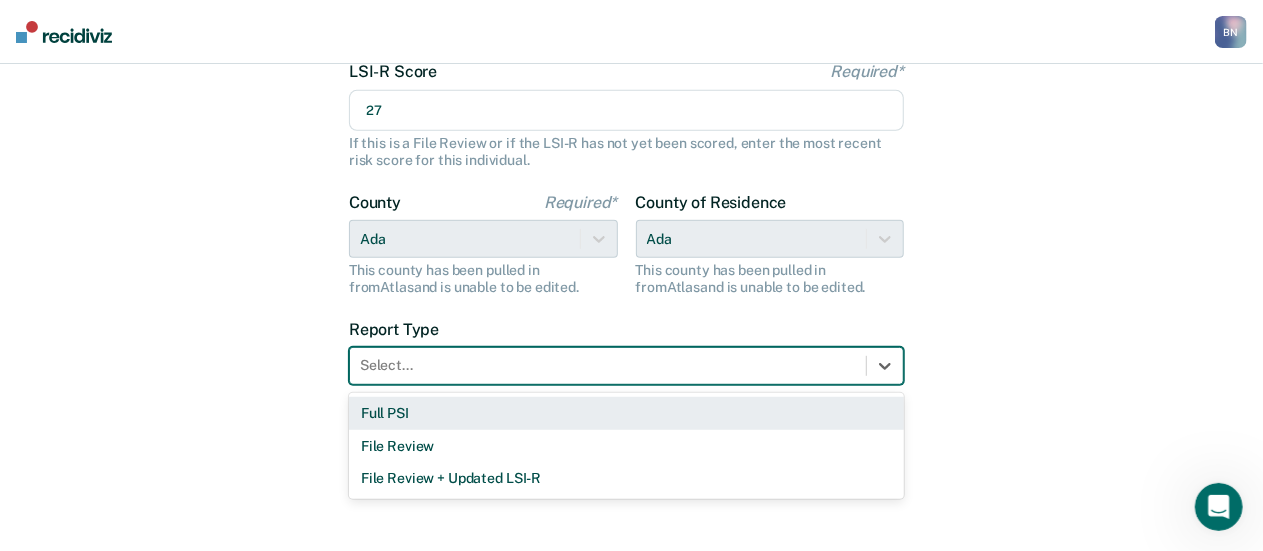 click on "Full PSI" at bounding box center (626, 413) 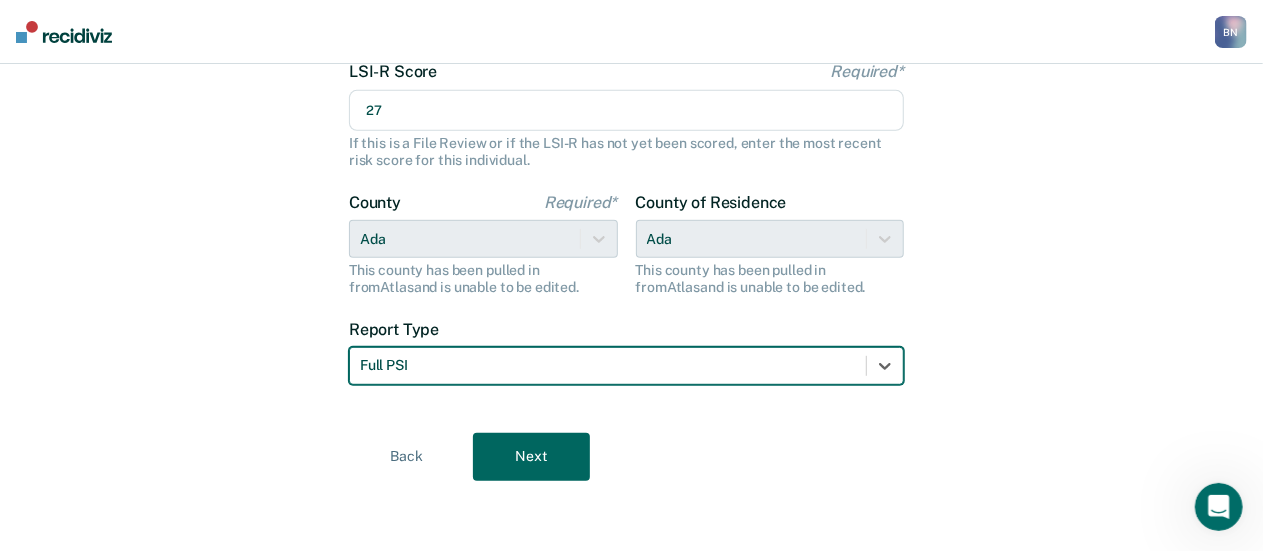 click on "Next" at bounding box center (531, 457) 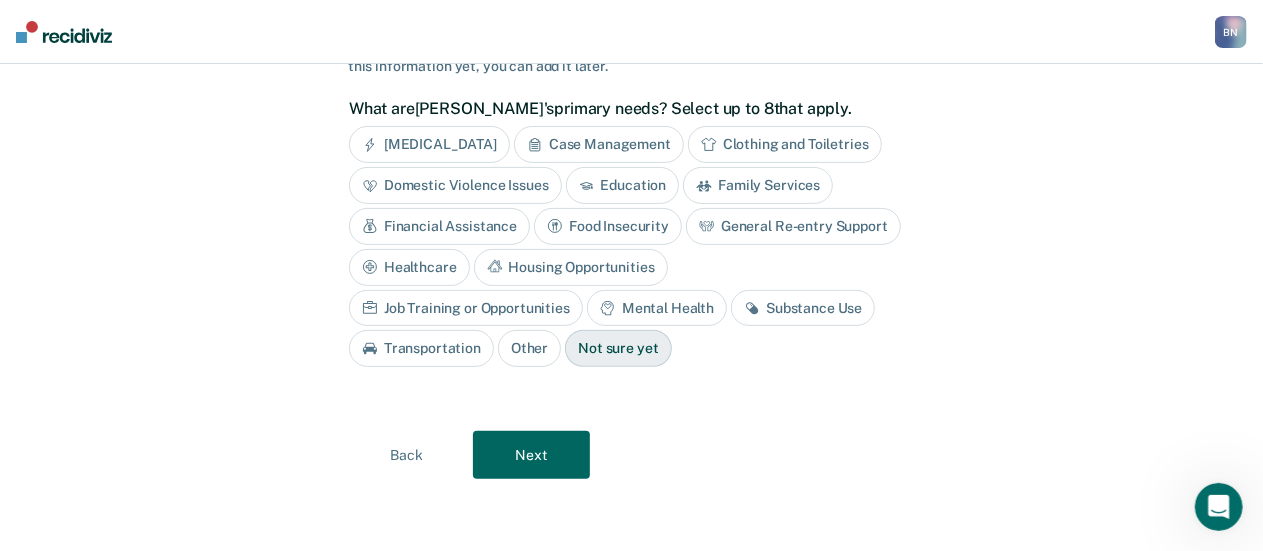 scroll, scrollTop: 160, scrollLeft: 0, axis: vertical 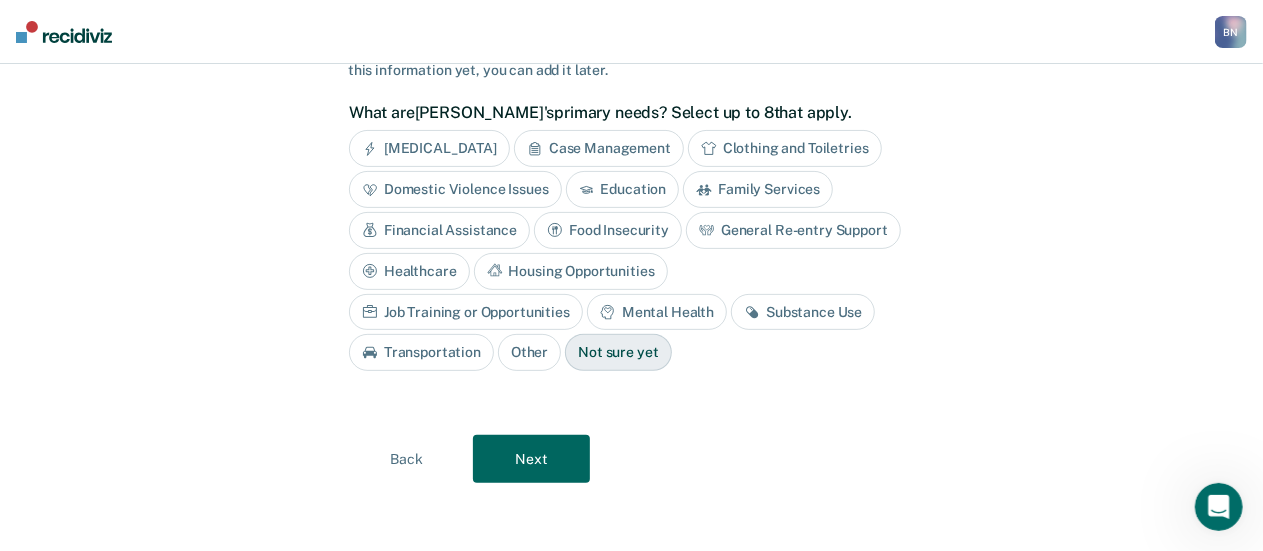 click on "Next" at bounding box center (531, 459) 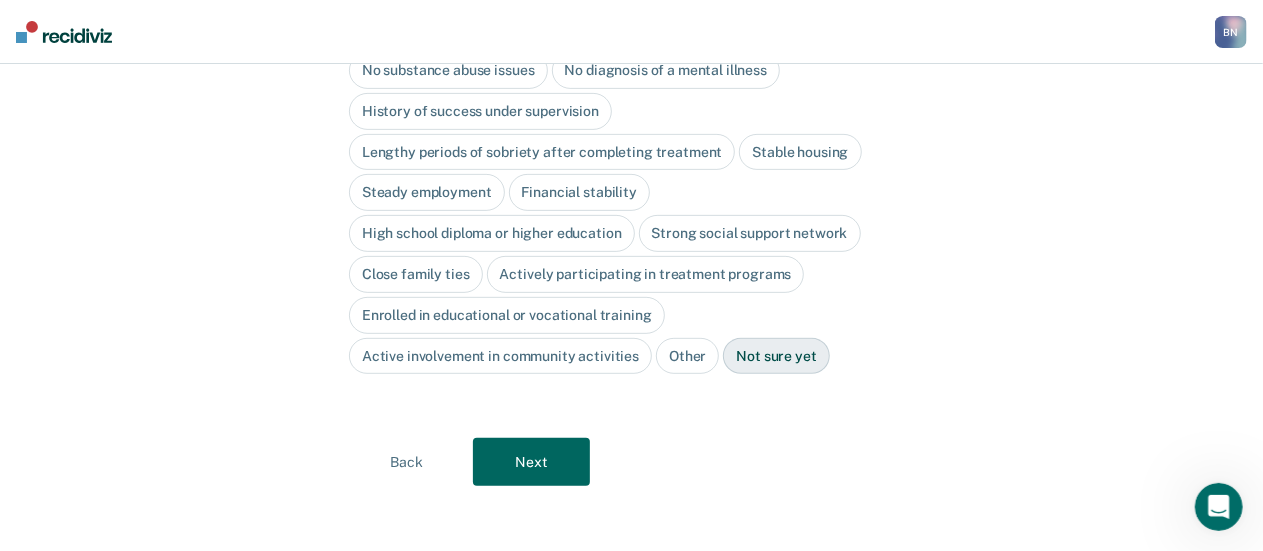 click on "Next" at bounding box center [531, 462] 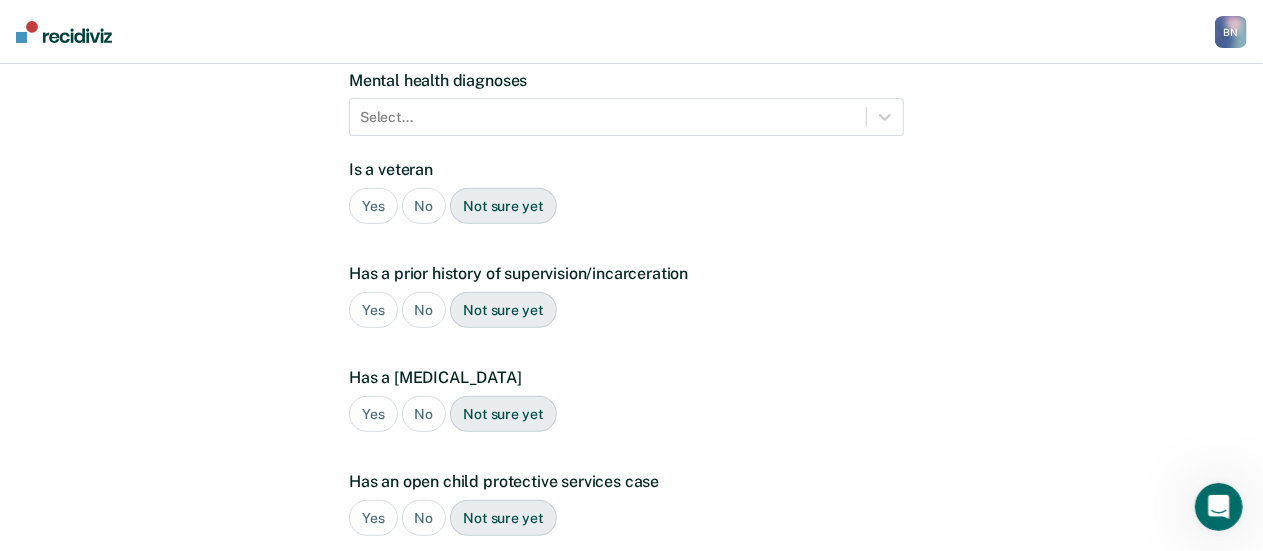 scroll, scrollTop: 564, scrollLeft: 0, axis: vertical 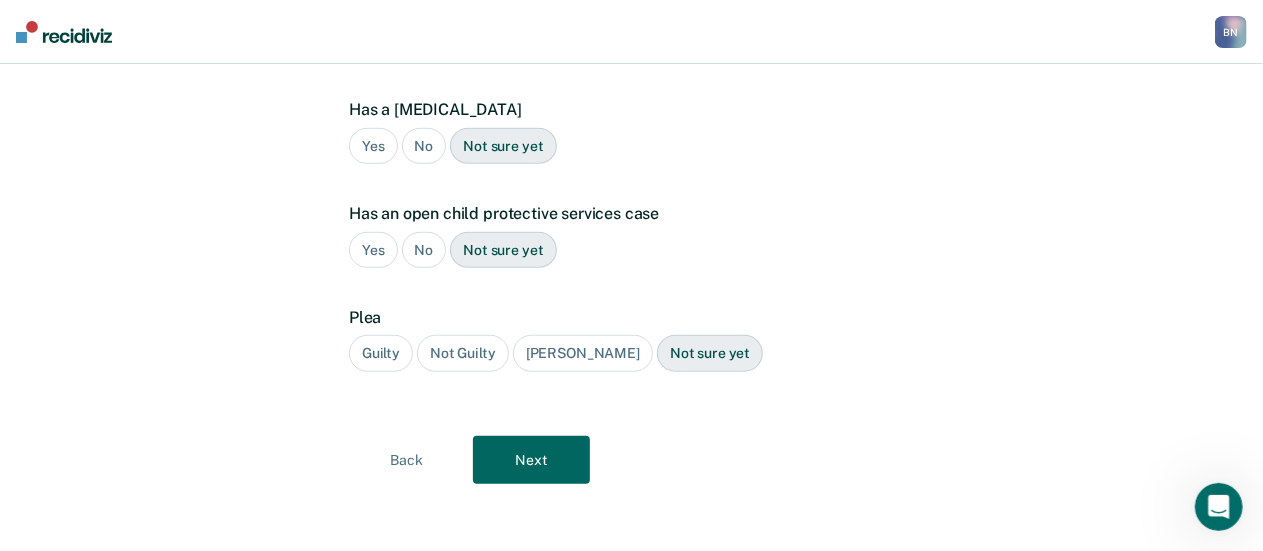 click on "Next" at bounding box center [531, 460] 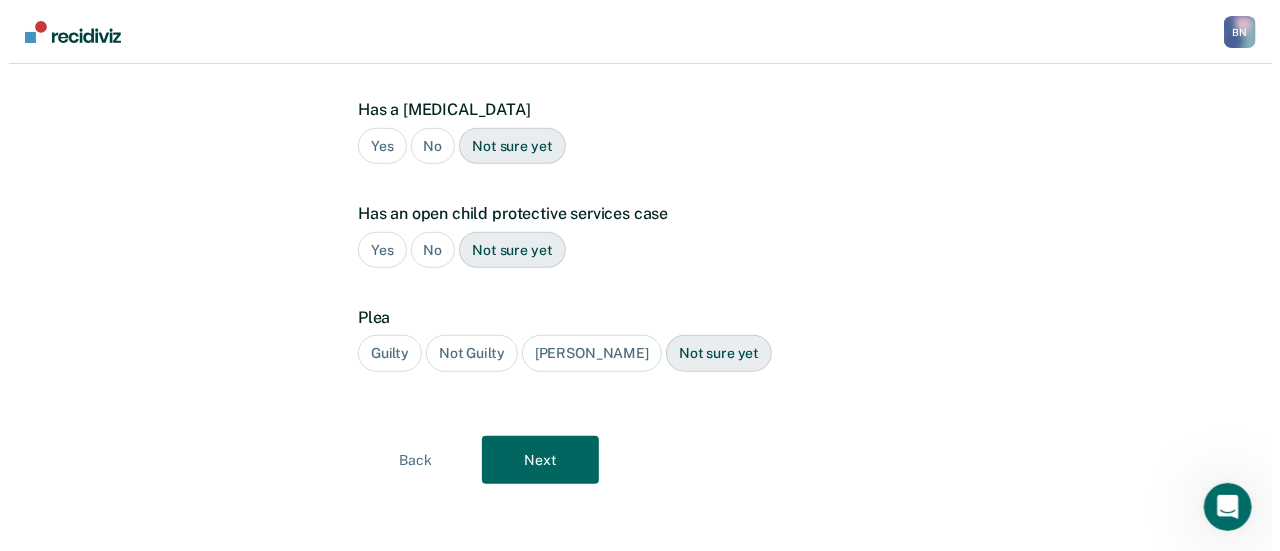 scroll, scrollTop: 0, scrollLeft: 0, axis: both 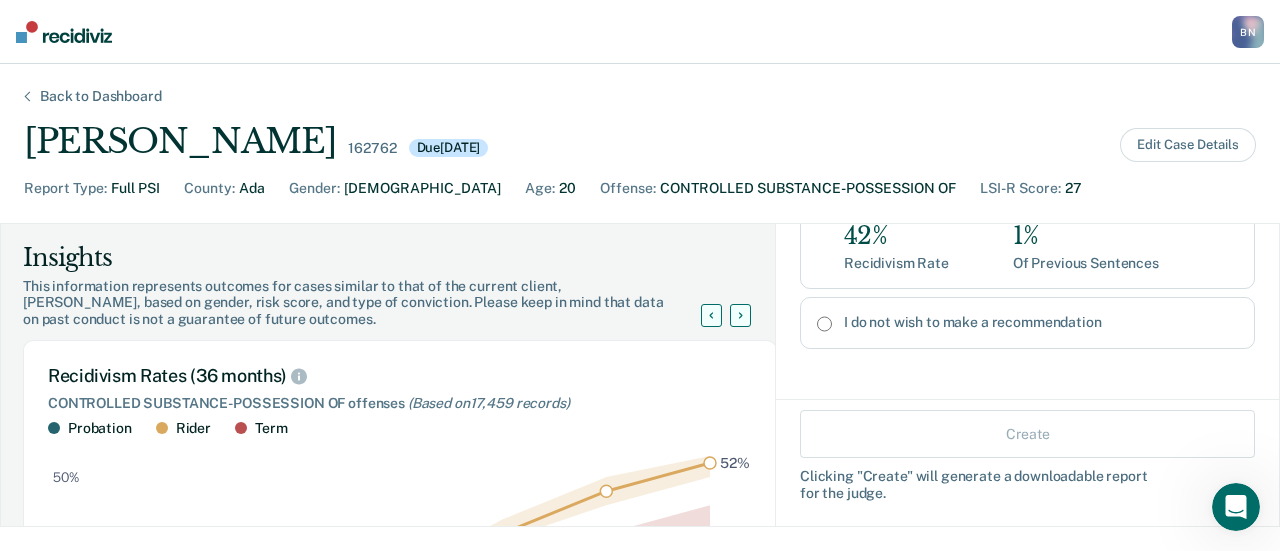 click on "I do not wish to make a recommendation" at bounding box center (824, 324) 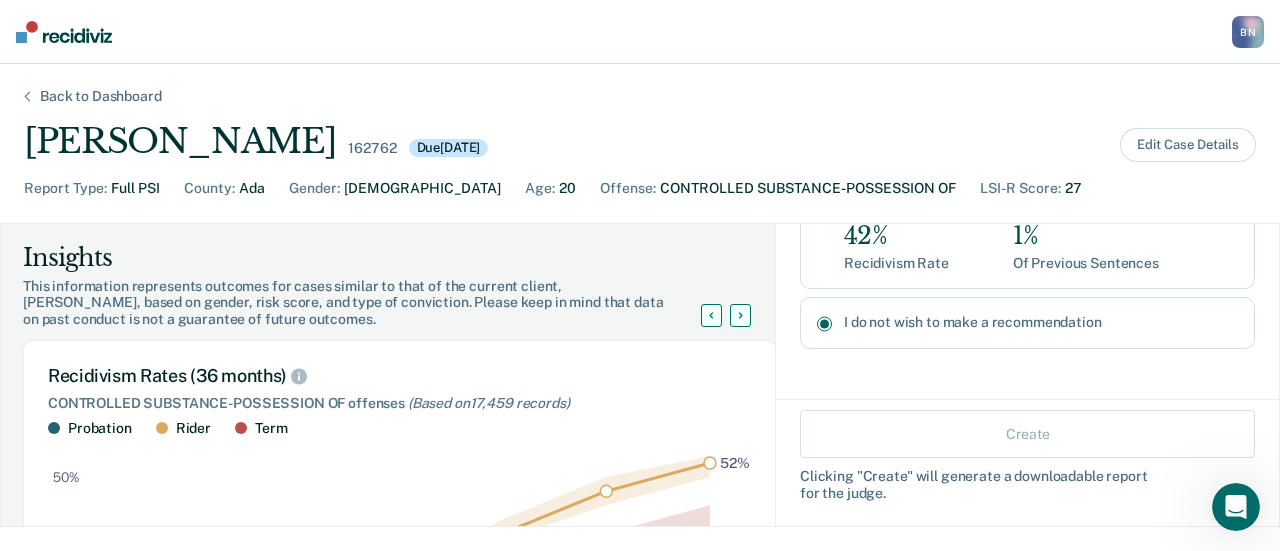 radio on "true" 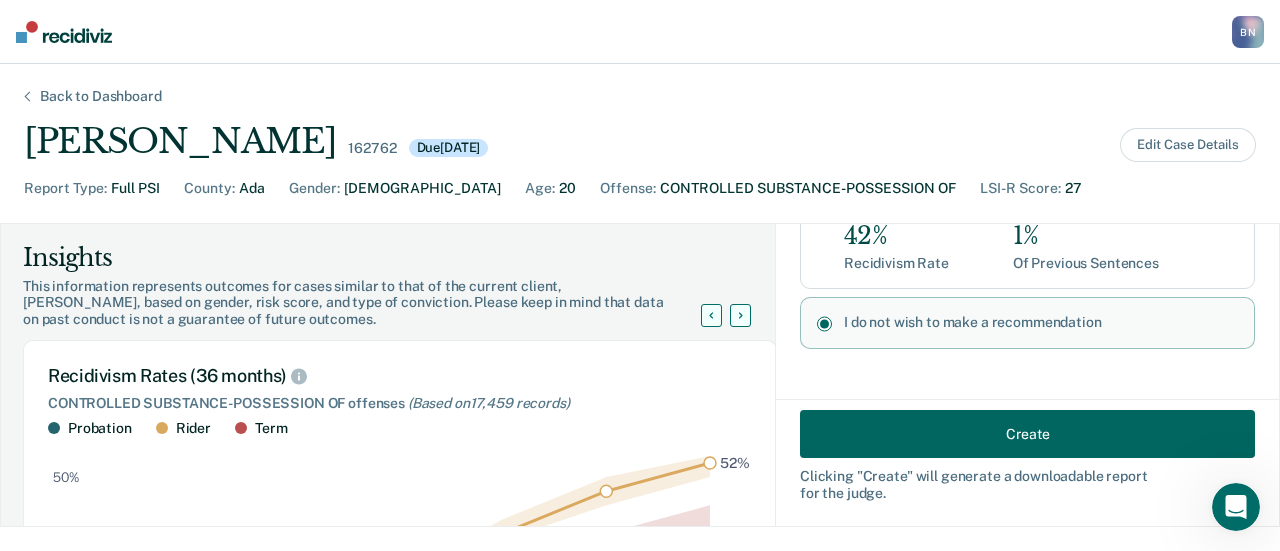 click on "Create" at bounding box center (1027, 434) 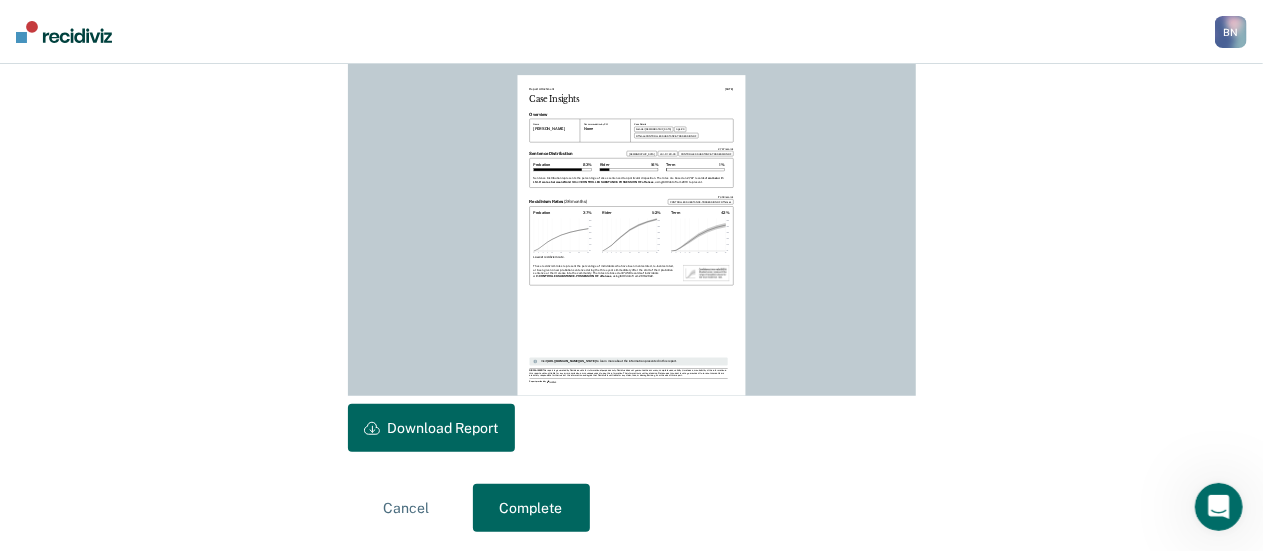 scroll, scrollTop: 588, scrollLeft: 0, axis: vertical 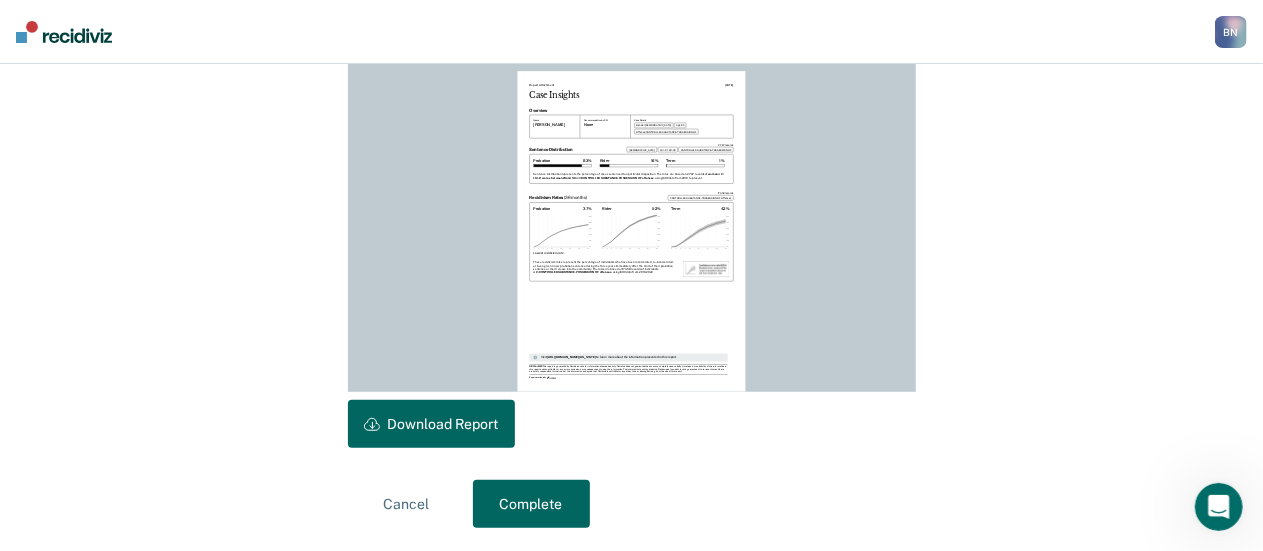 click on "Download Report" at bounding box center (431, 424) 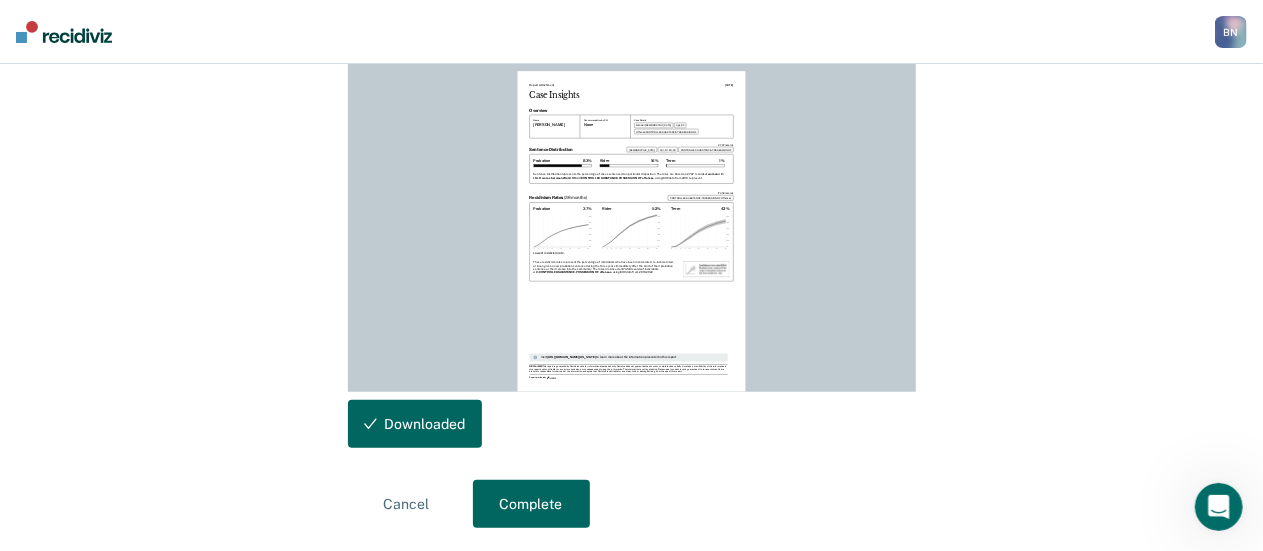 scroll, scrollTop: 0, scrollLeft: 0, axis: both 